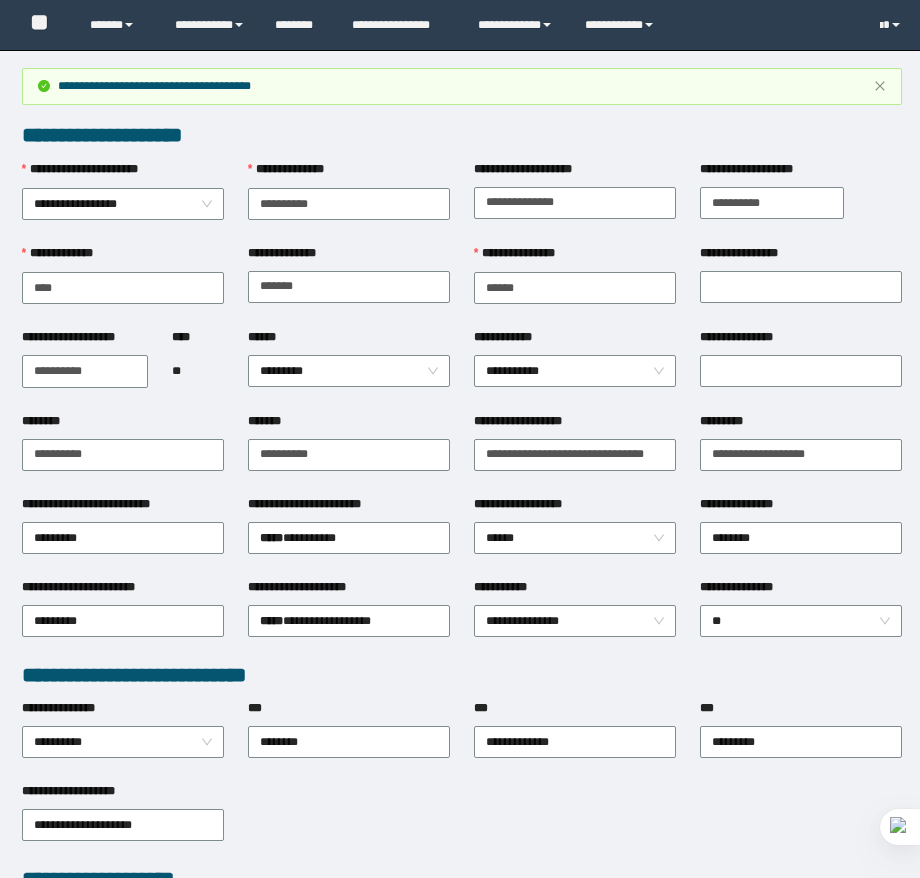 scroll, scrollTop: 0, scrollLeft: 0, axis: both 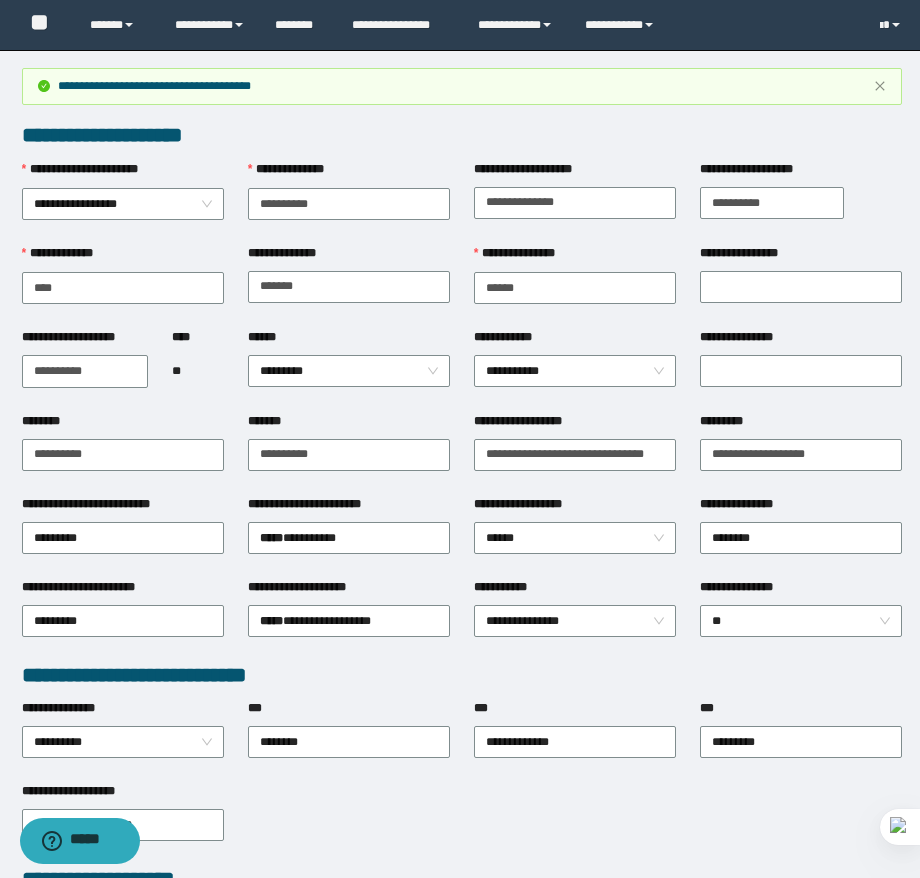 click on "**********" at bounding box center (462, 823) 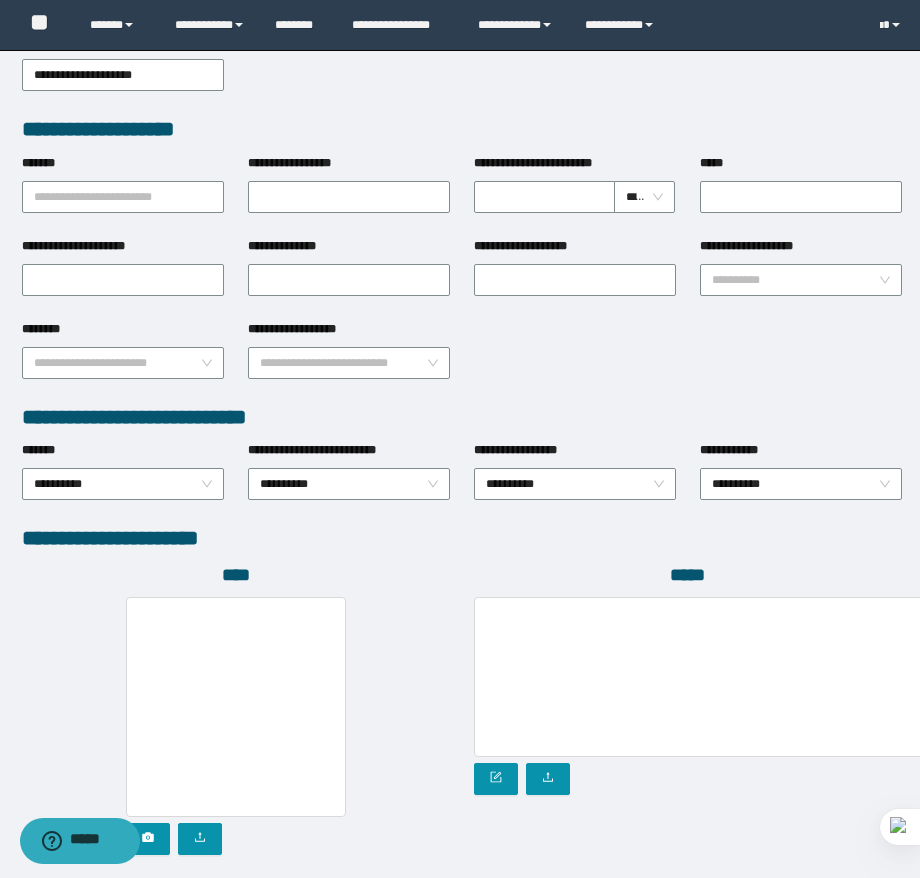scroll, scrollTop: 931, scrollLeft: 0, axis: vertical 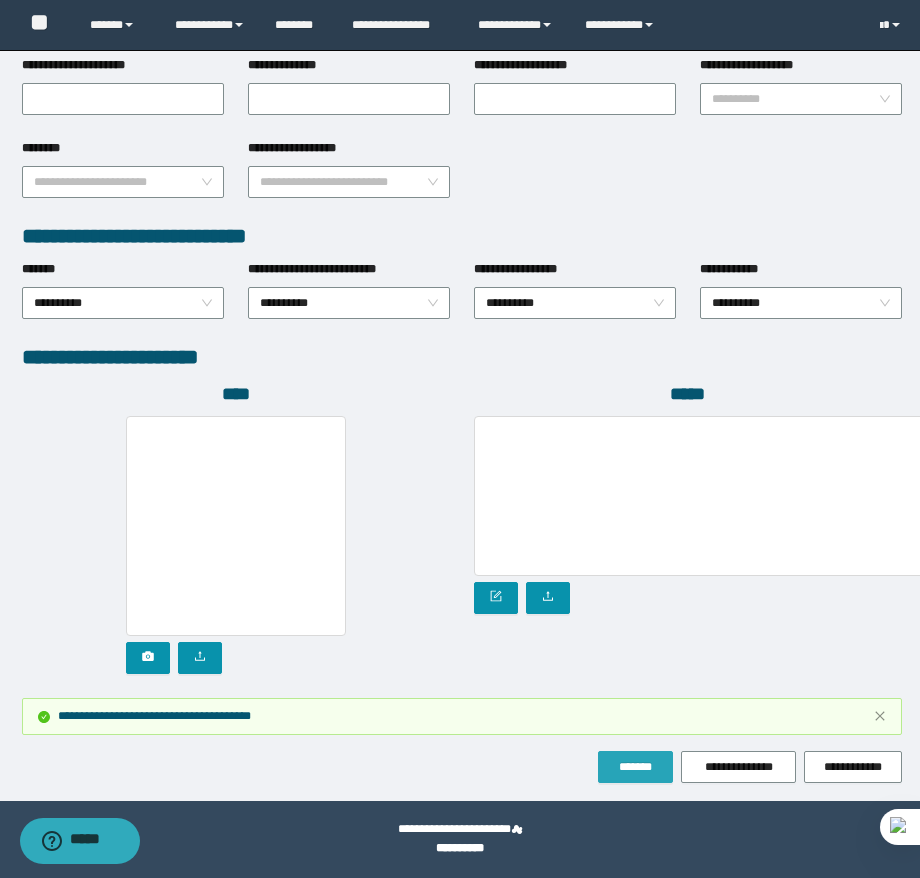 click on "*******" at bounding box center (635, 767) 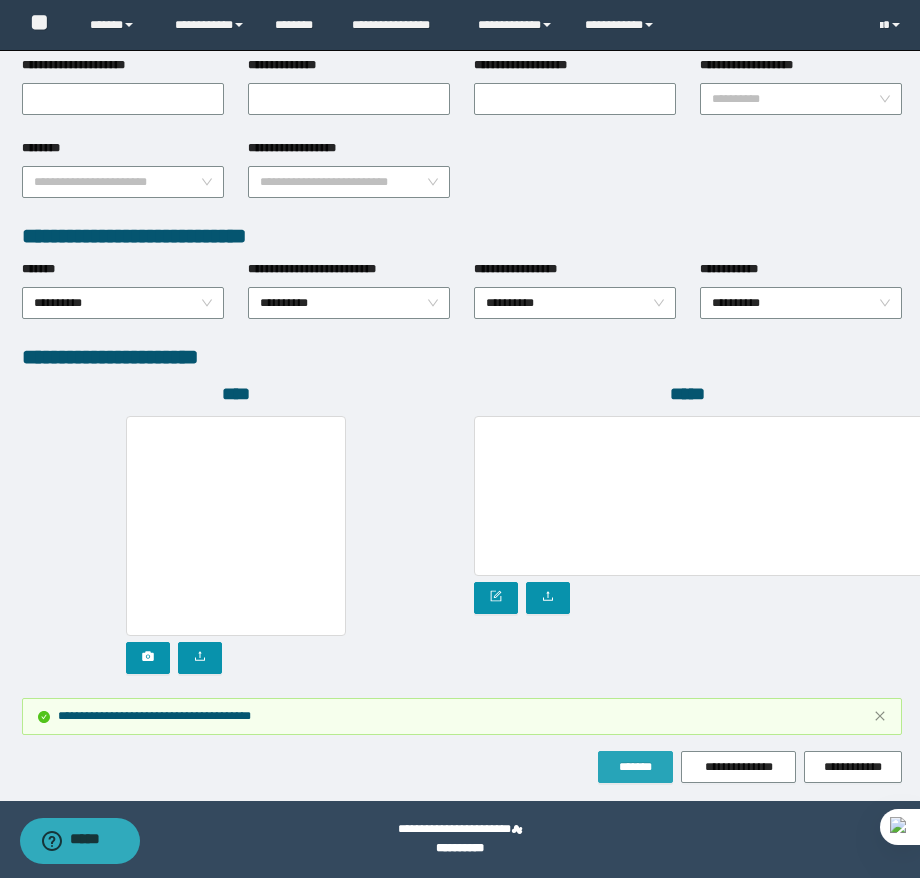 click on "*******" at bounding box center (635, 767) 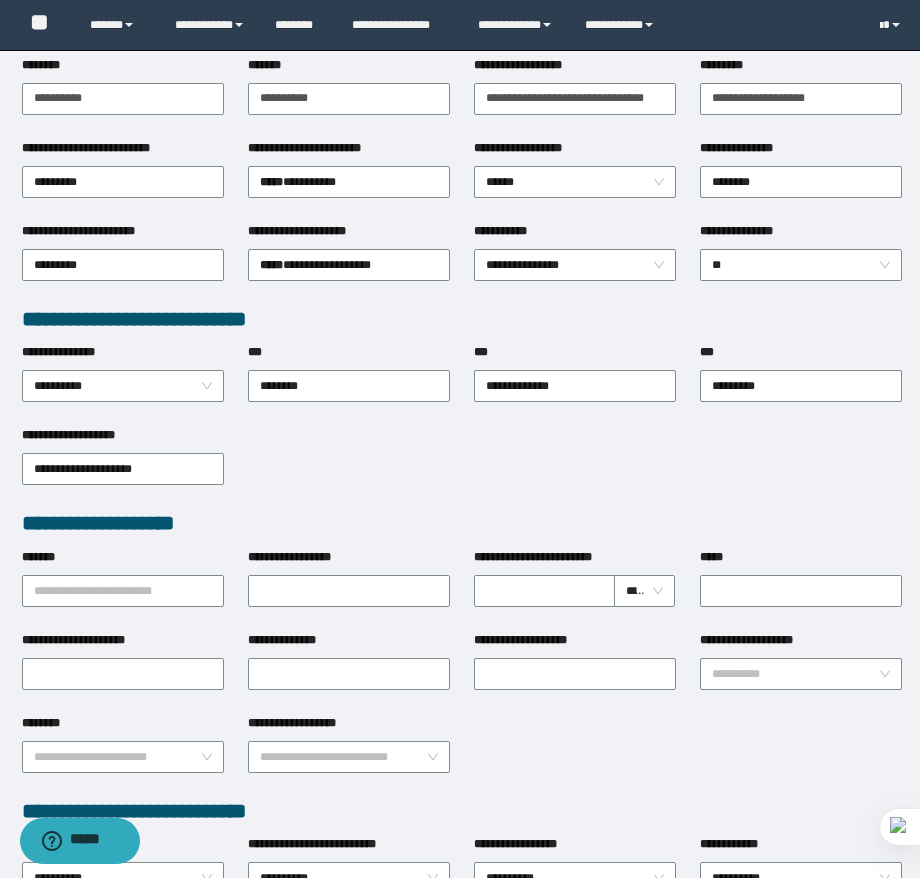 scroll, scrollTop: 0, scrollLeft: 0, axis: both 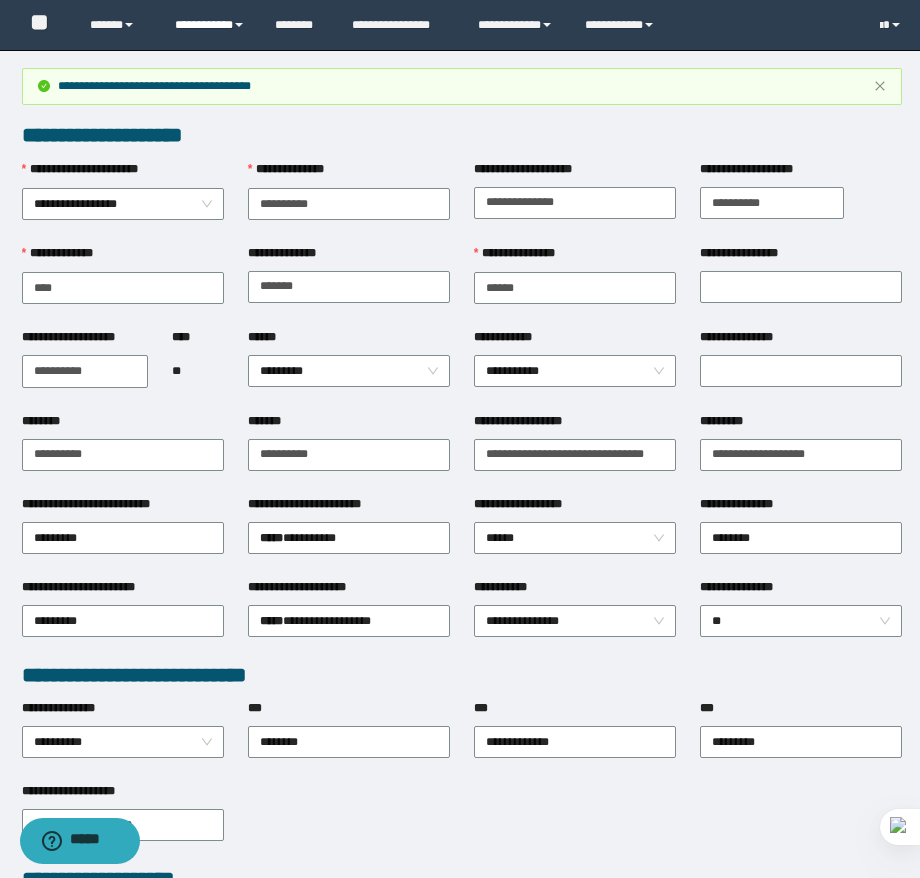 click on "**********" at bounding box center [210, 25] 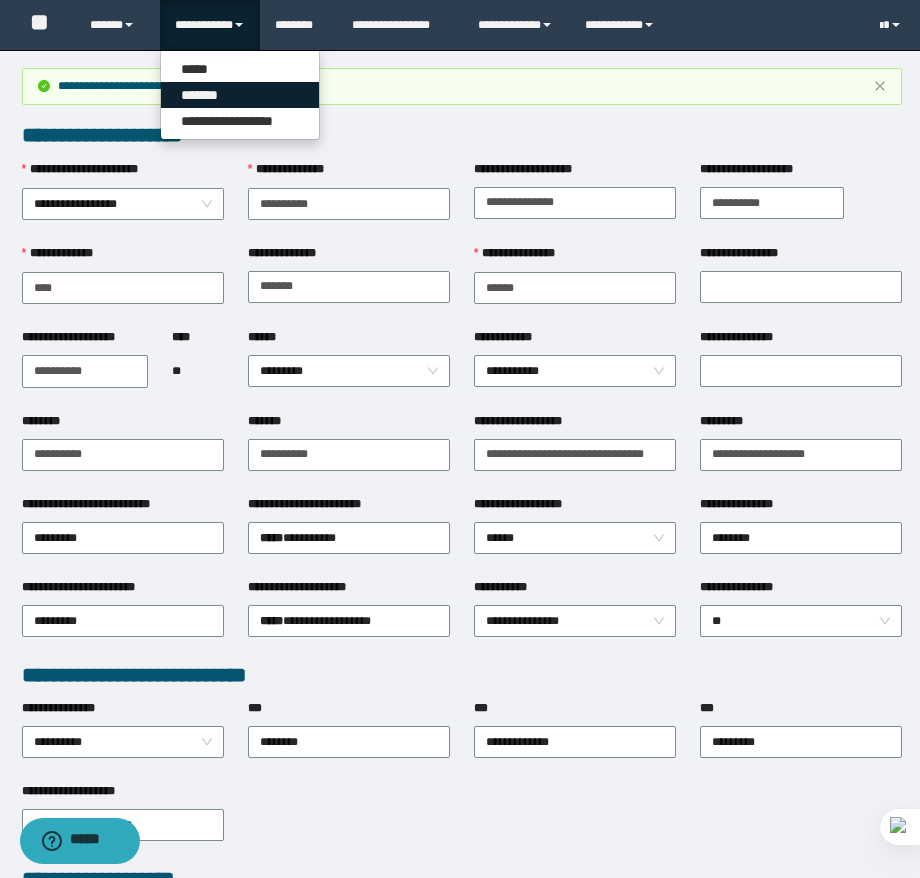 click on "*******" at bounding box center (240, 95) 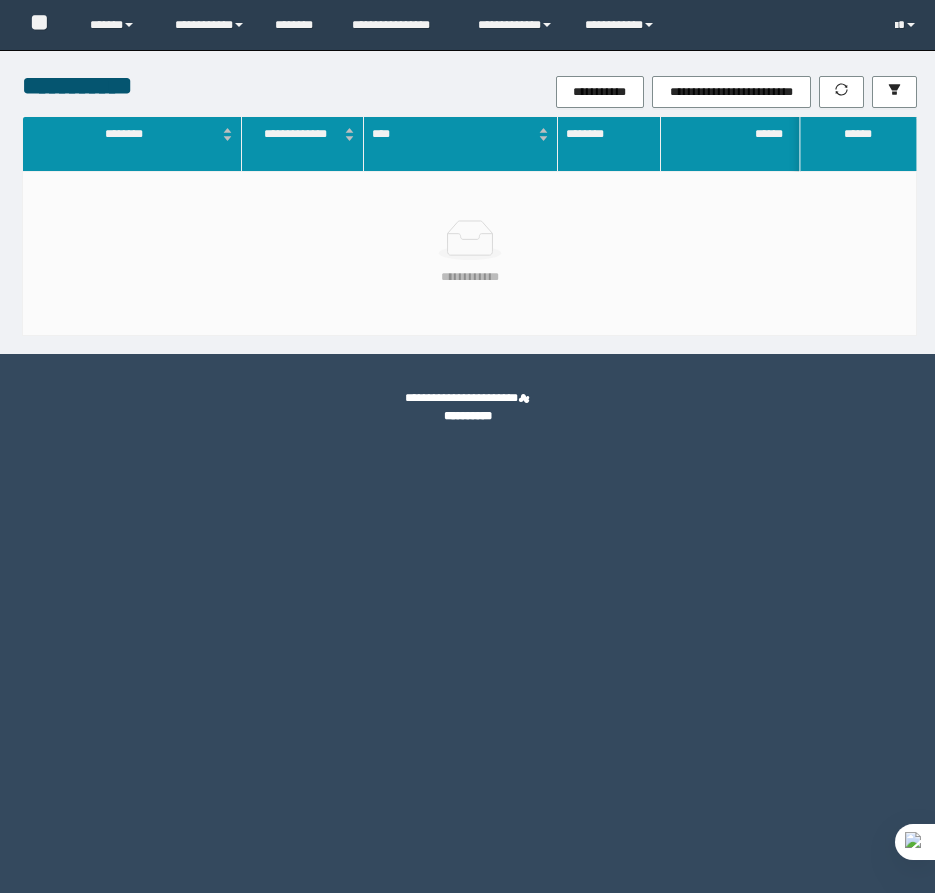 scroll, scrollTop: 0, scrollLeft: 0, axis: both 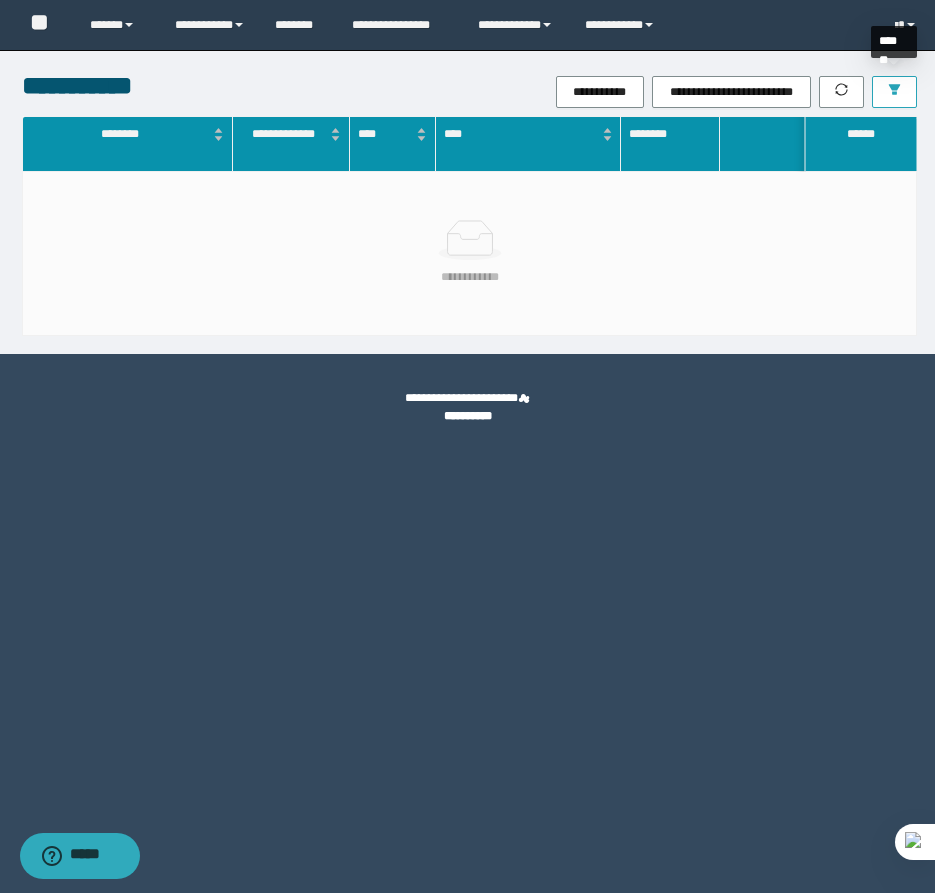 click at bounding box center (894, 92) 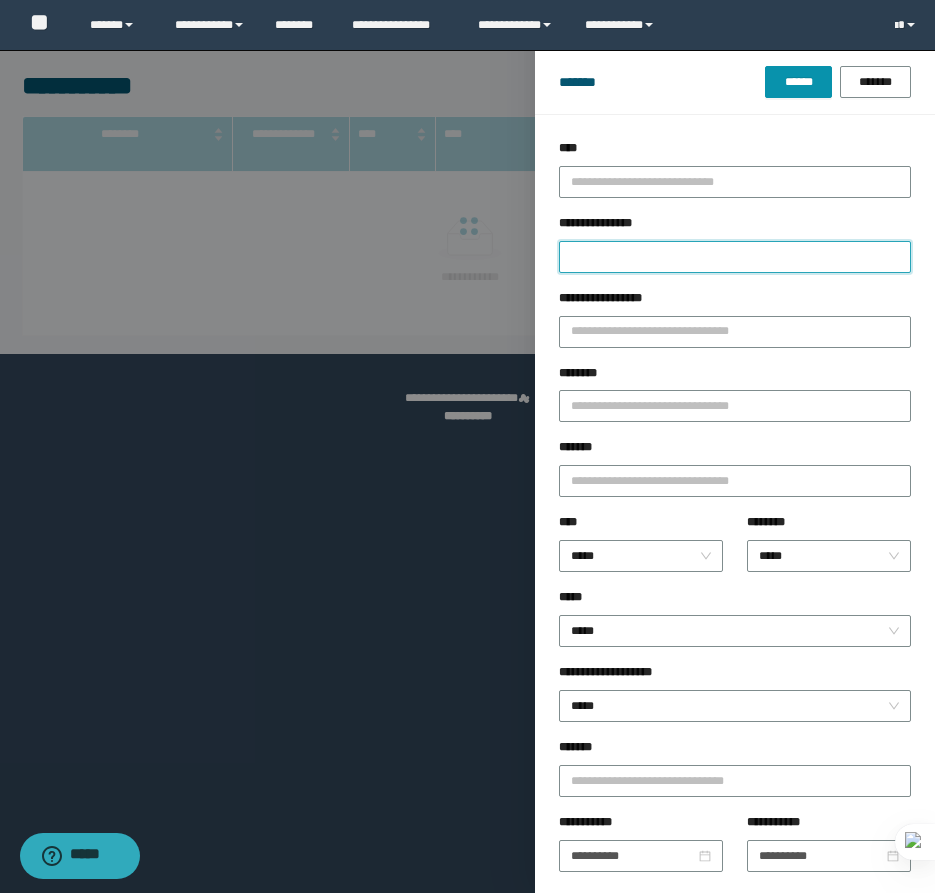 click on "**********" at bounding box center (735, 257) 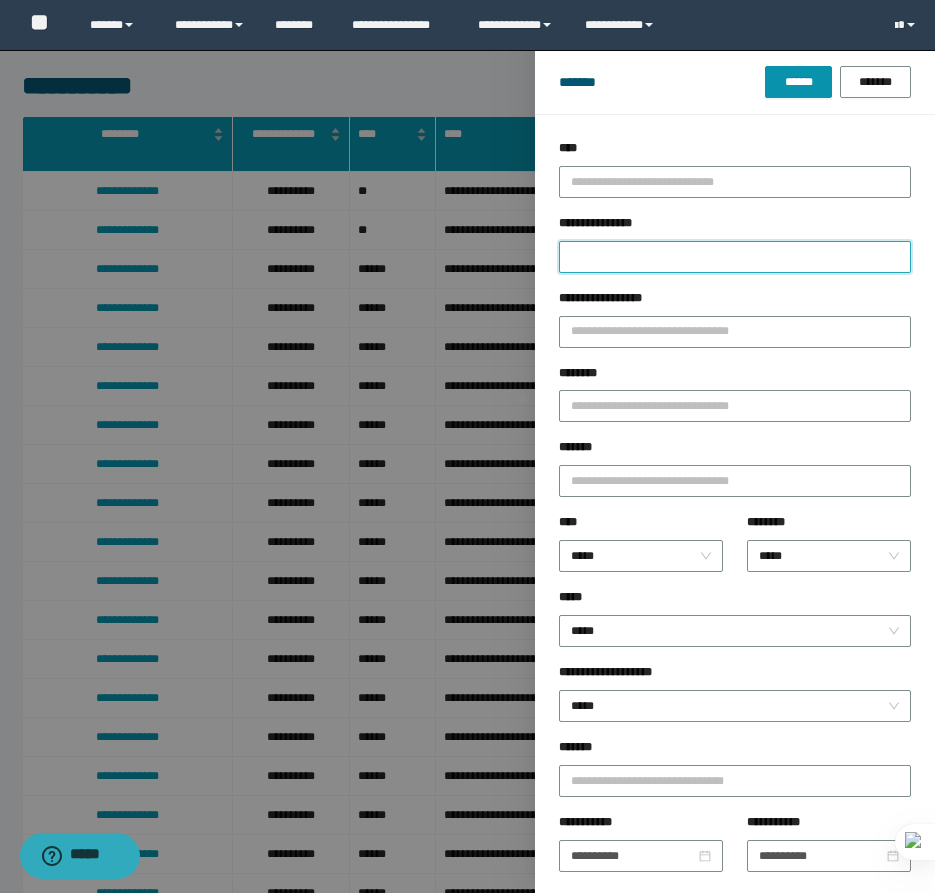paste on "**********" 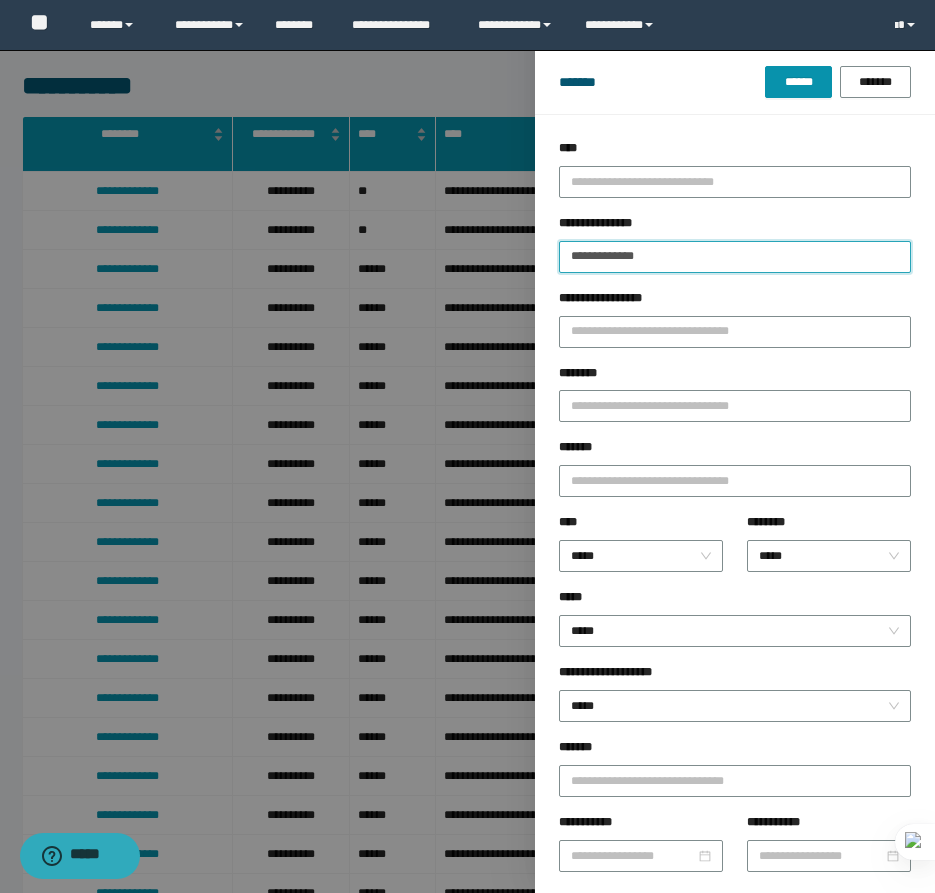 type on "**********" 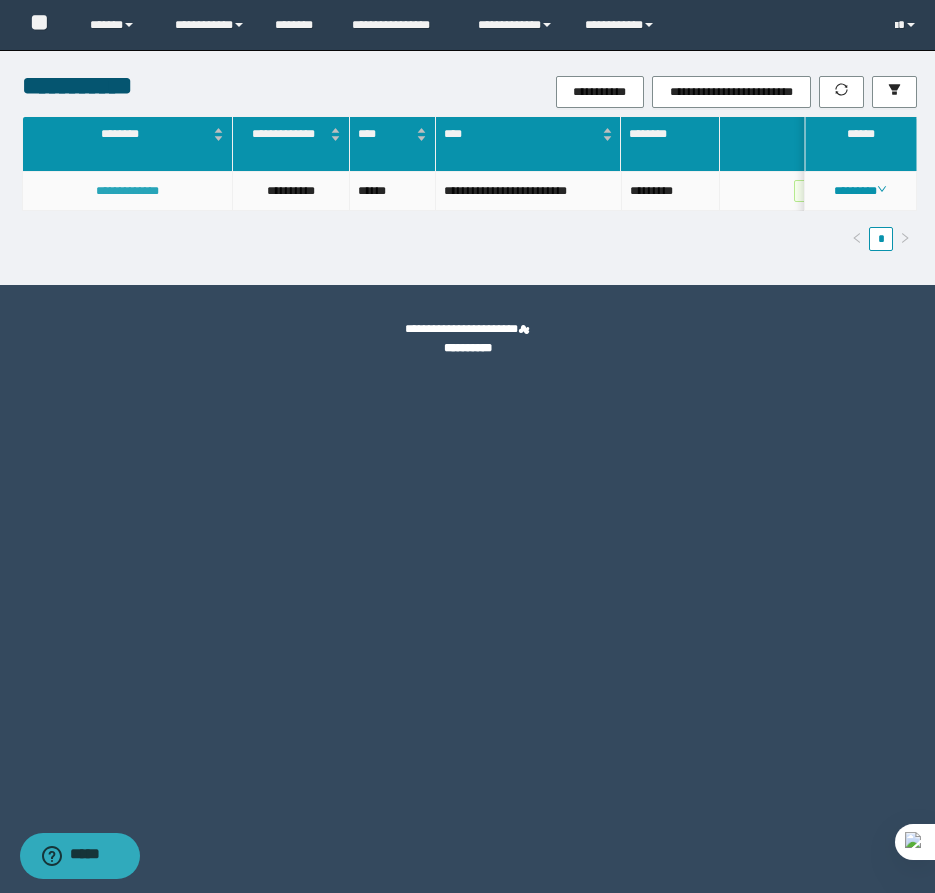 click on "**********" at bounding box center [127, 191] 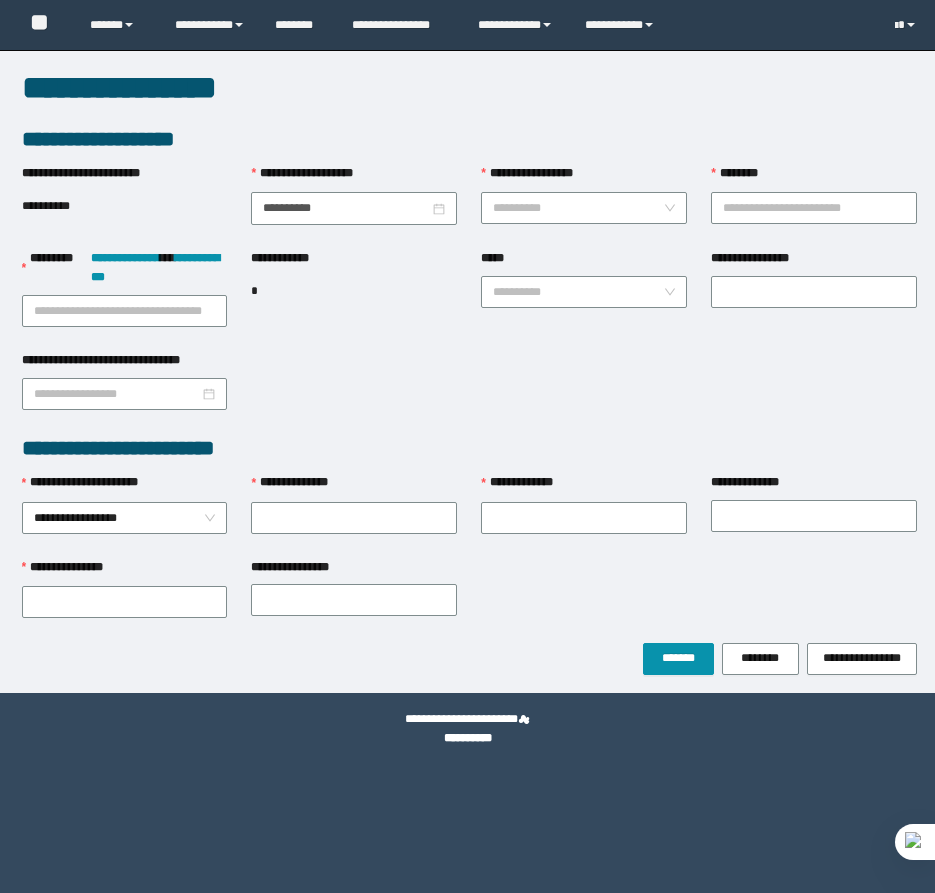 scroll, scrollTop: 0, scrollLeft: 0, axis: both 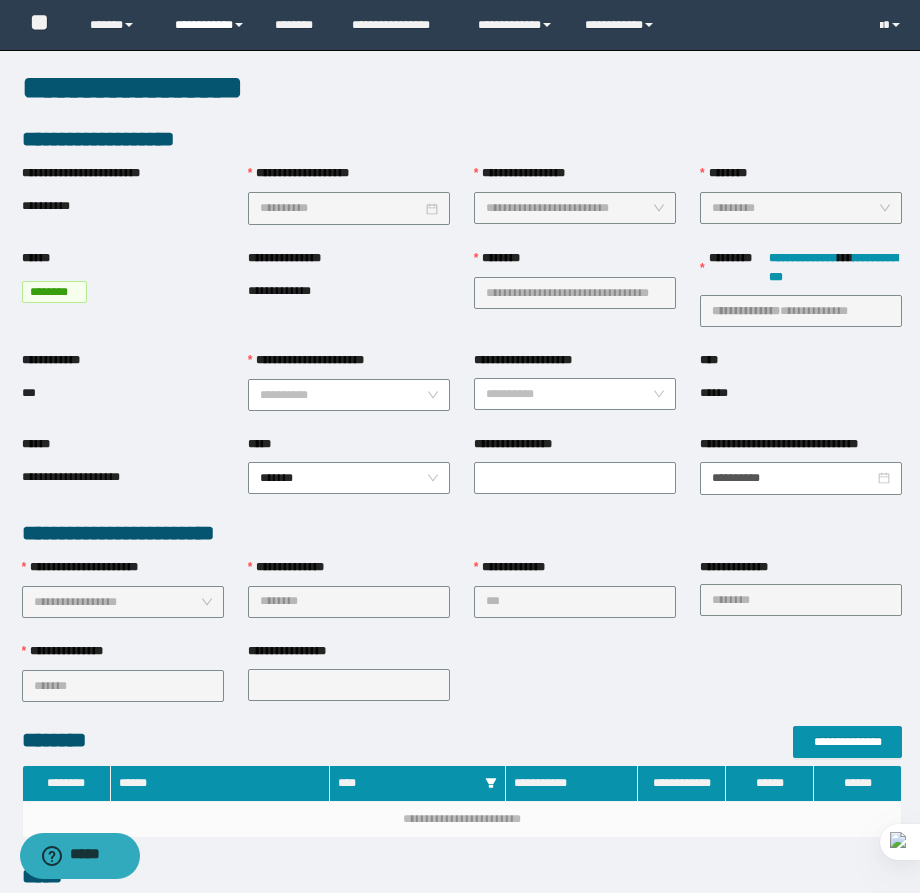 click on "**********" at bounding box center [210, 25] 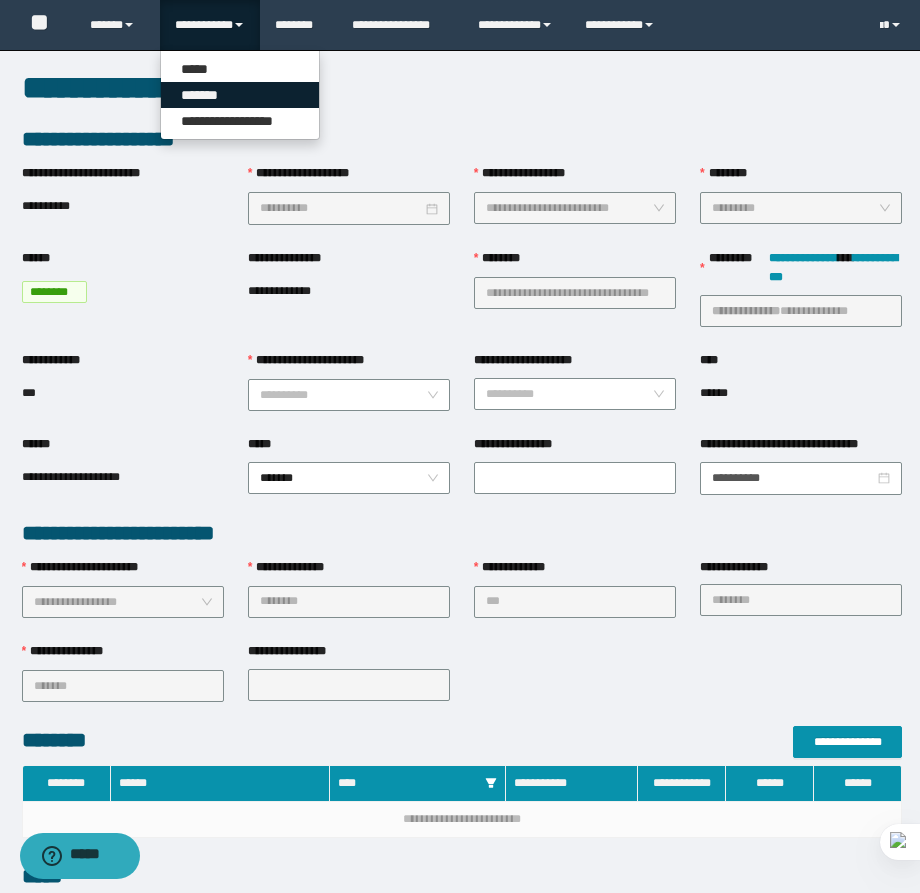 click on "*******" at bounding box center [240, 95] 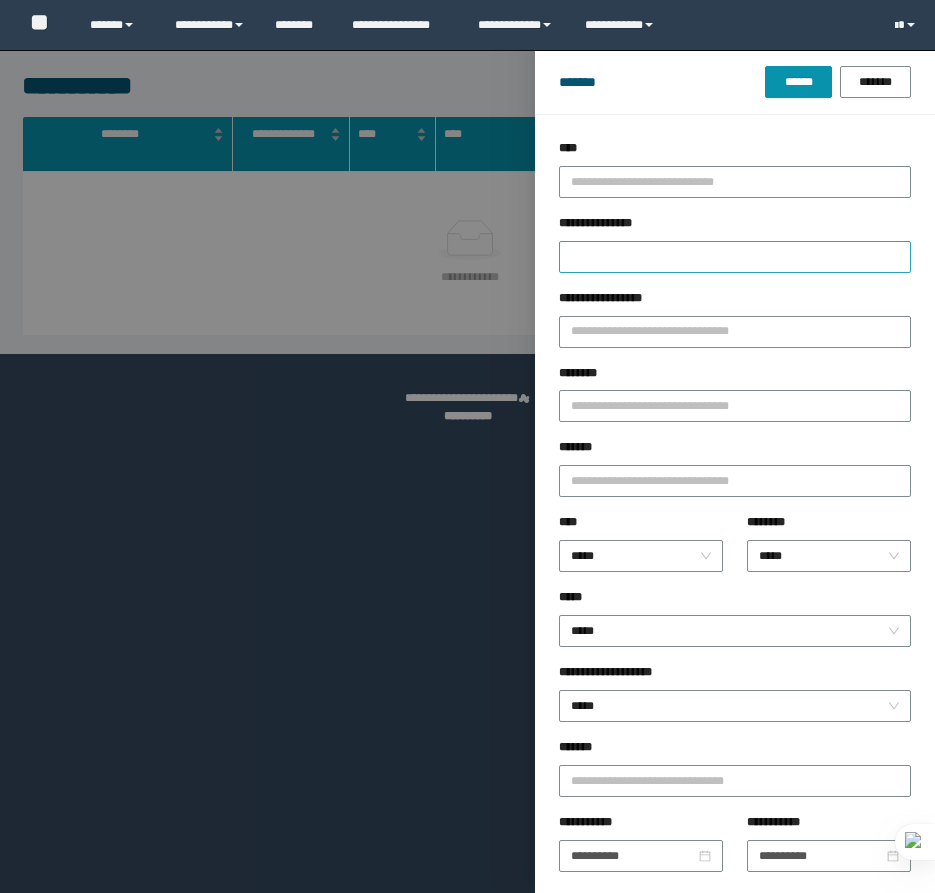 scroll, scrollTop: 0, scrollLeft: 0, axis: both 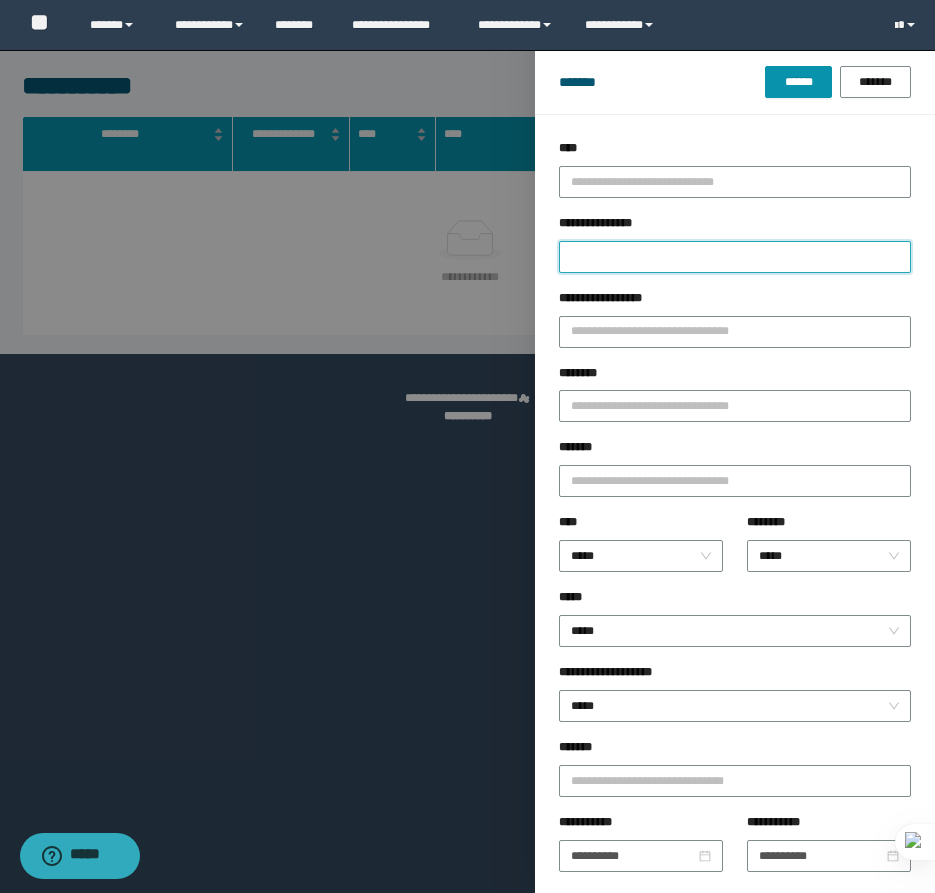 click on "**********" at bounding box center [735, 257] 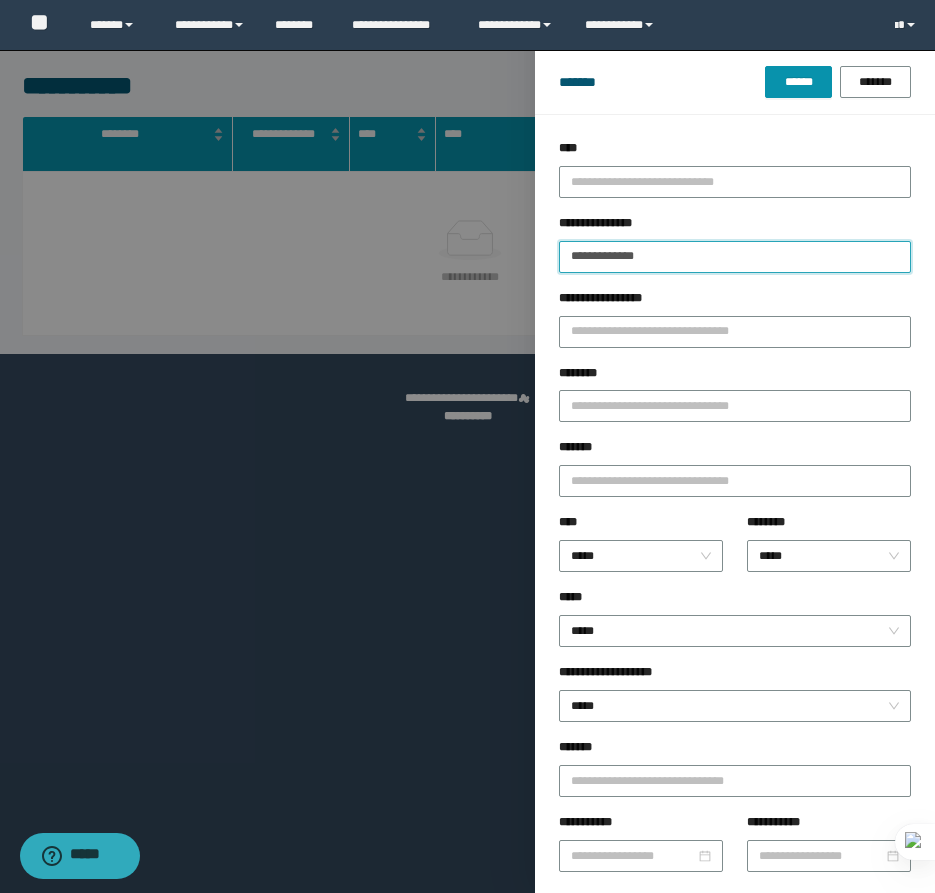 type on "**********" 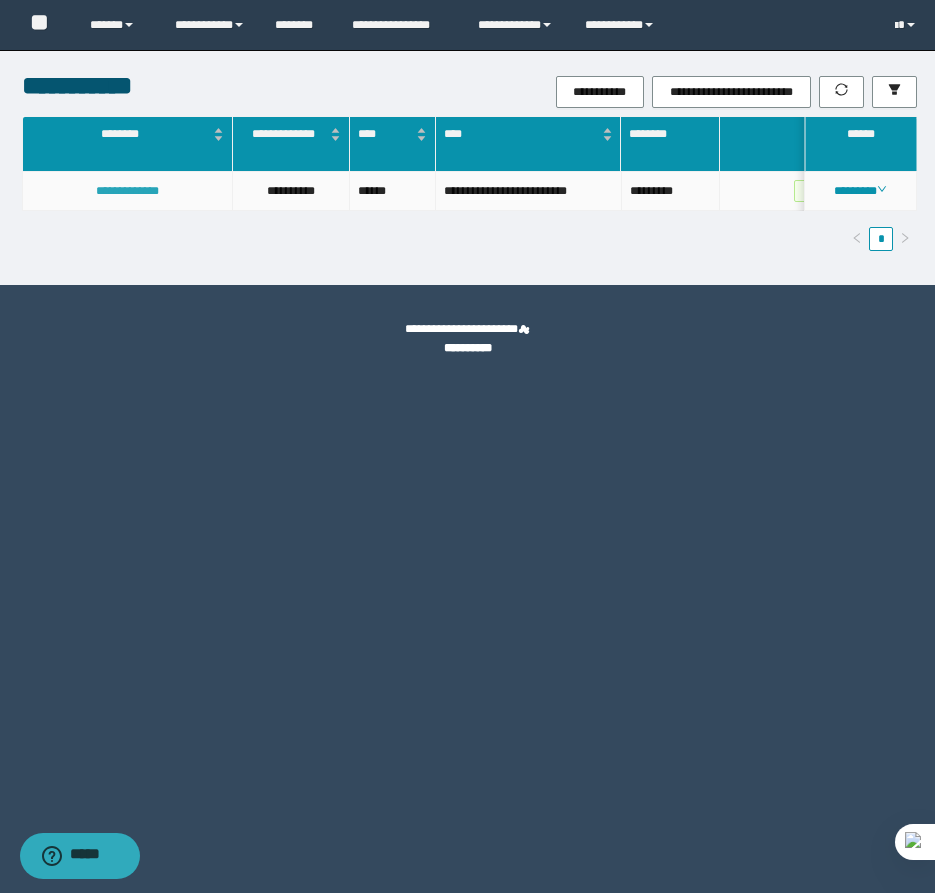 click on "**********" at bounding box center (127, 191) 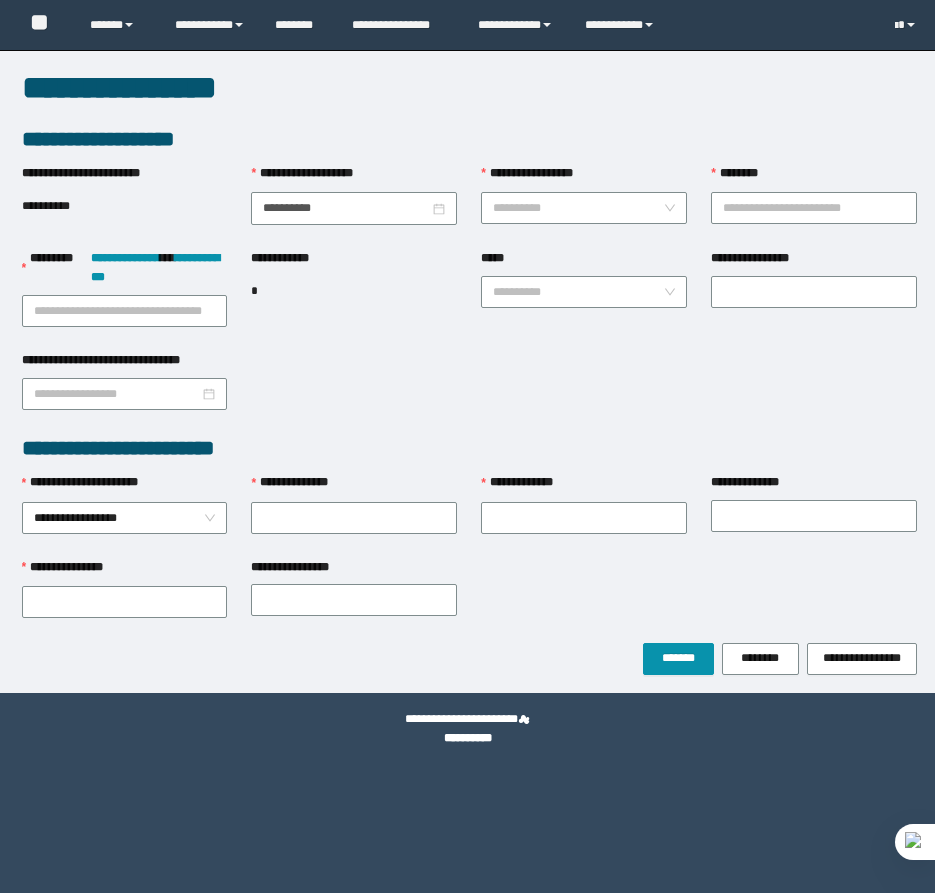 scroll, scrollTop: 0, scrollLeft: 0, axis: both 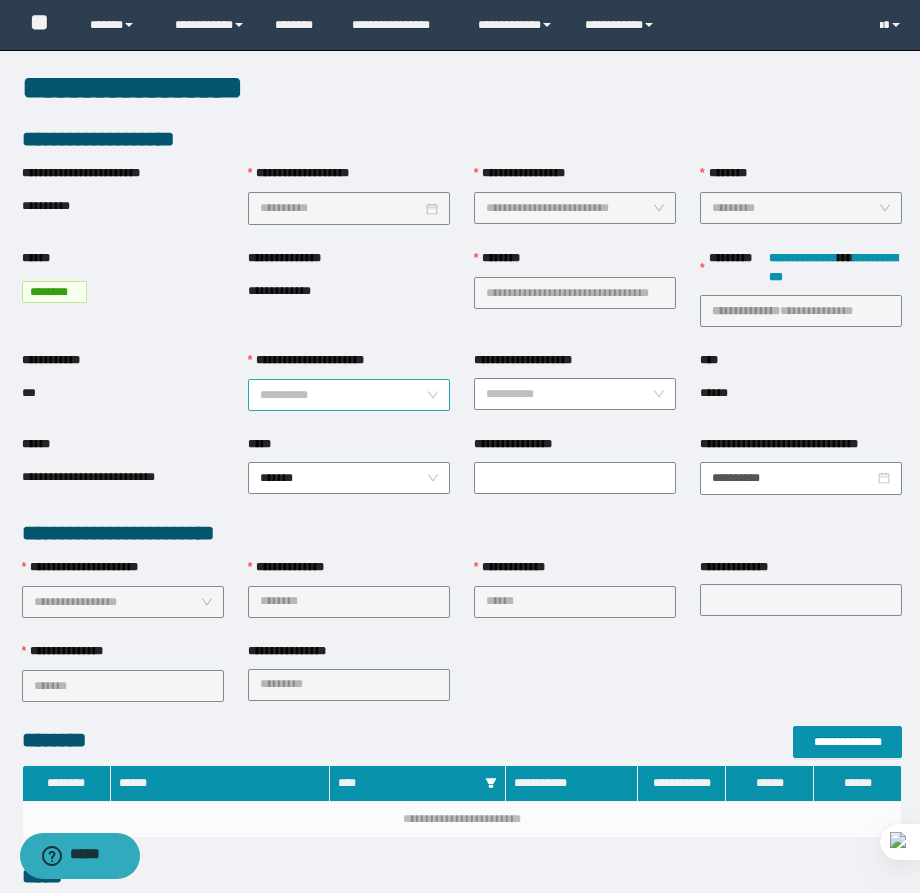 click on "**********" at bounding box center [343, 395] 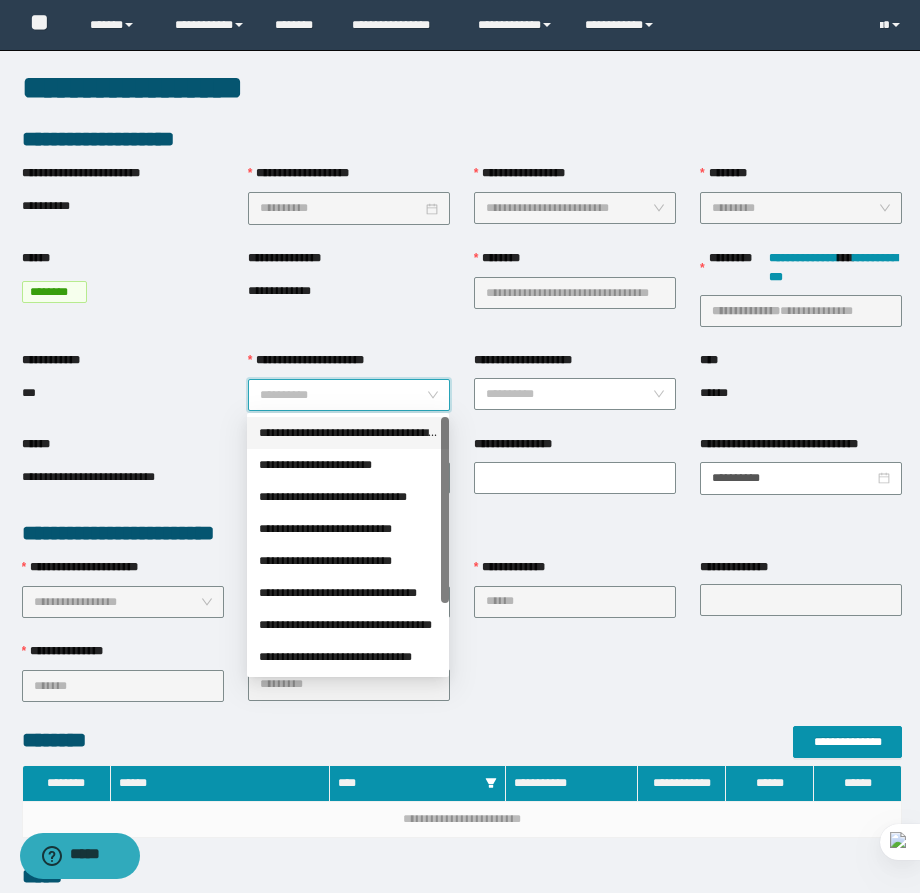 click on "**********" at bounding box center [348, 433] 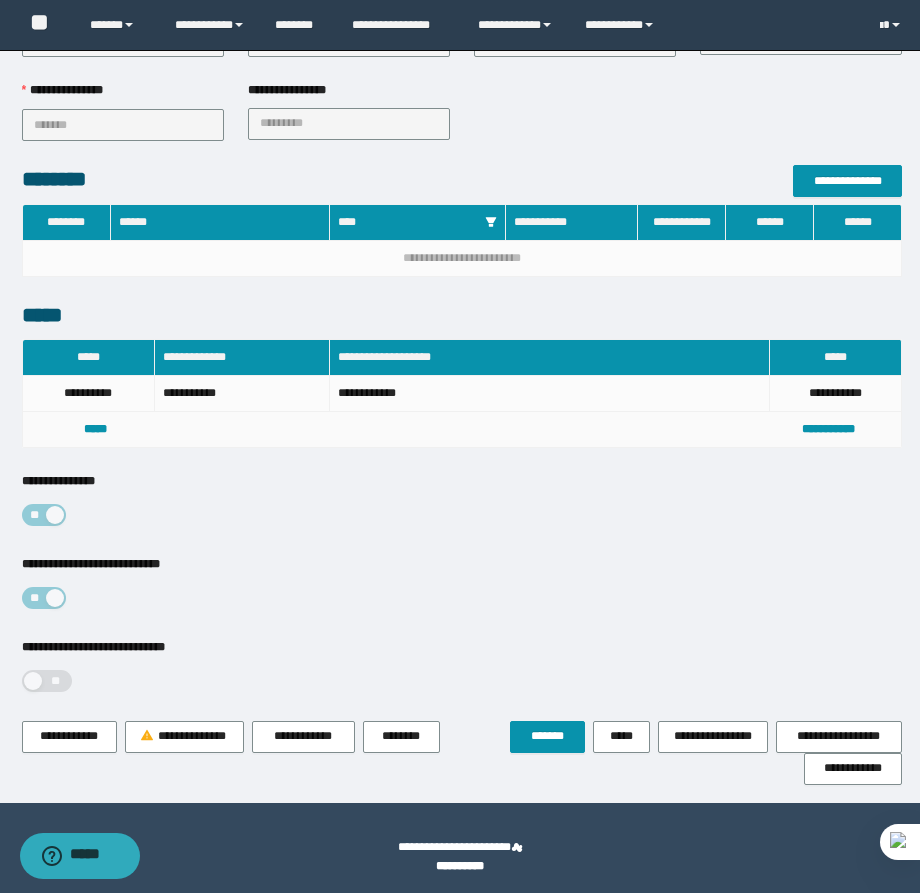 scroll, scrollTop: 564, scrollLeft: 0, axis: vertical 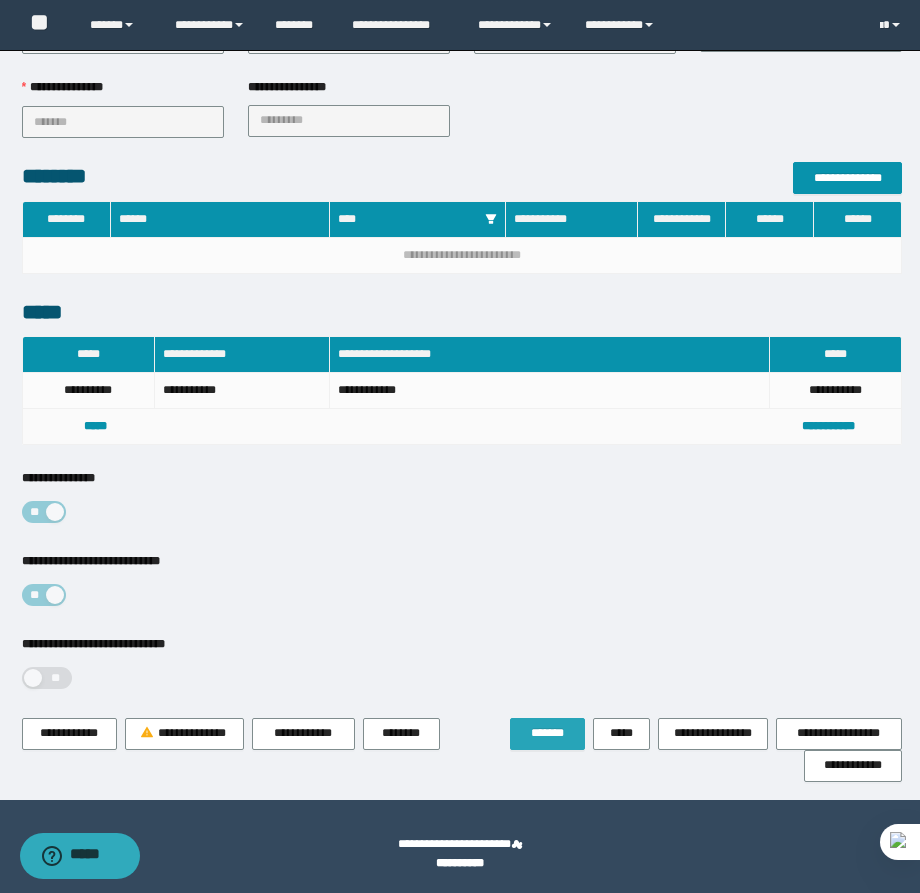 click on "*******" at bounding box center [547, 733] 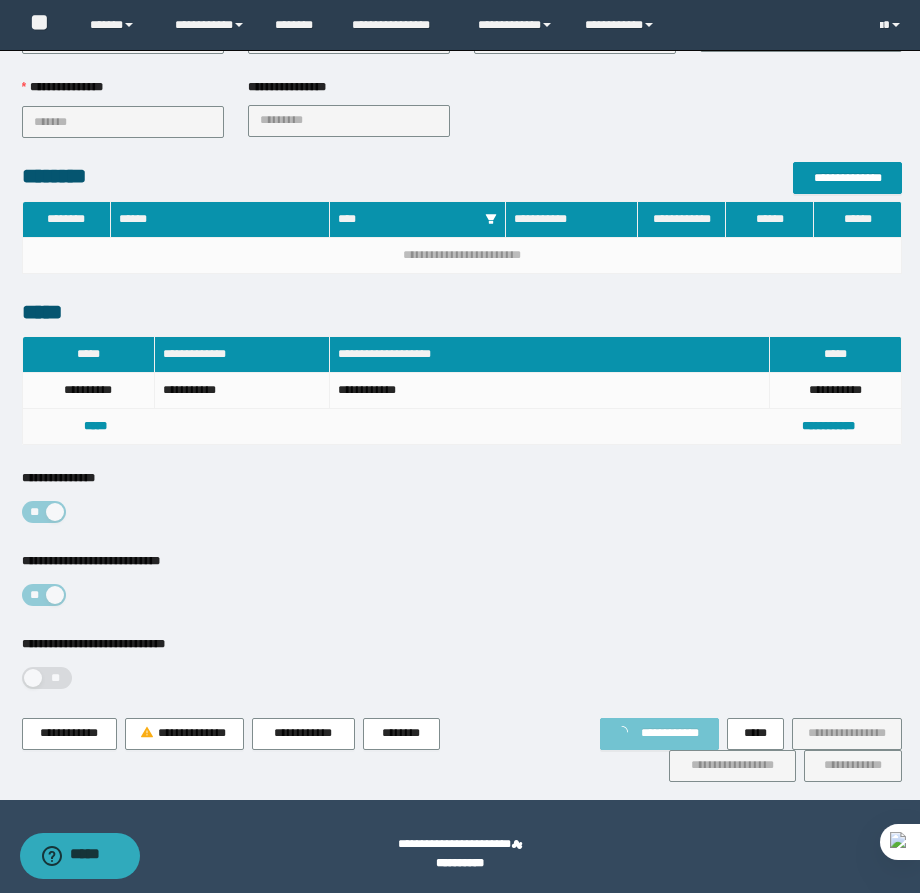 scroll, scrollTop: 0, scrollLeft: 0, axis: both 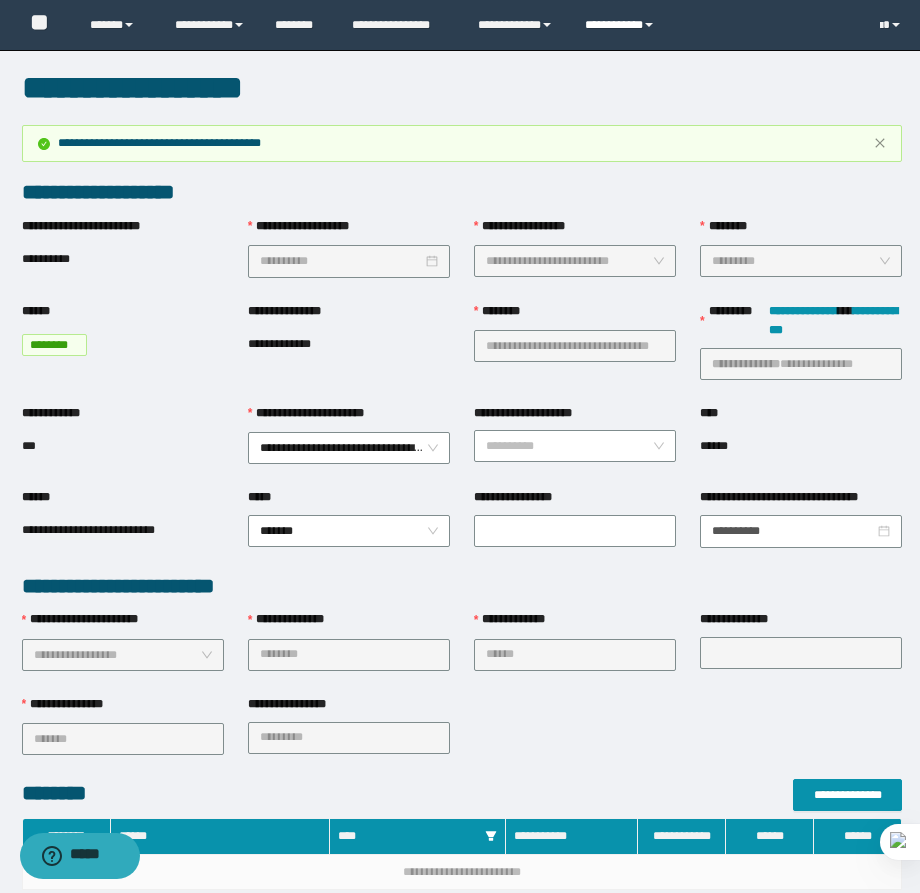 click on "**********" at bounding box center (622, 25) 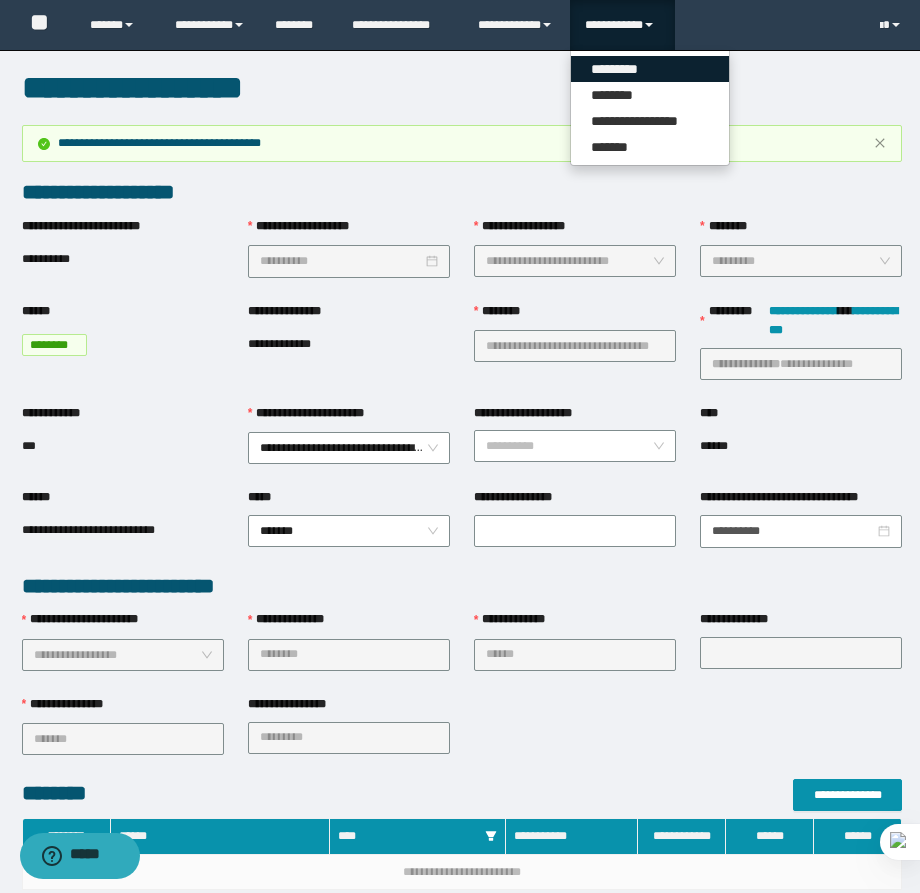 click on "*********" at bounding box center (650, 69) 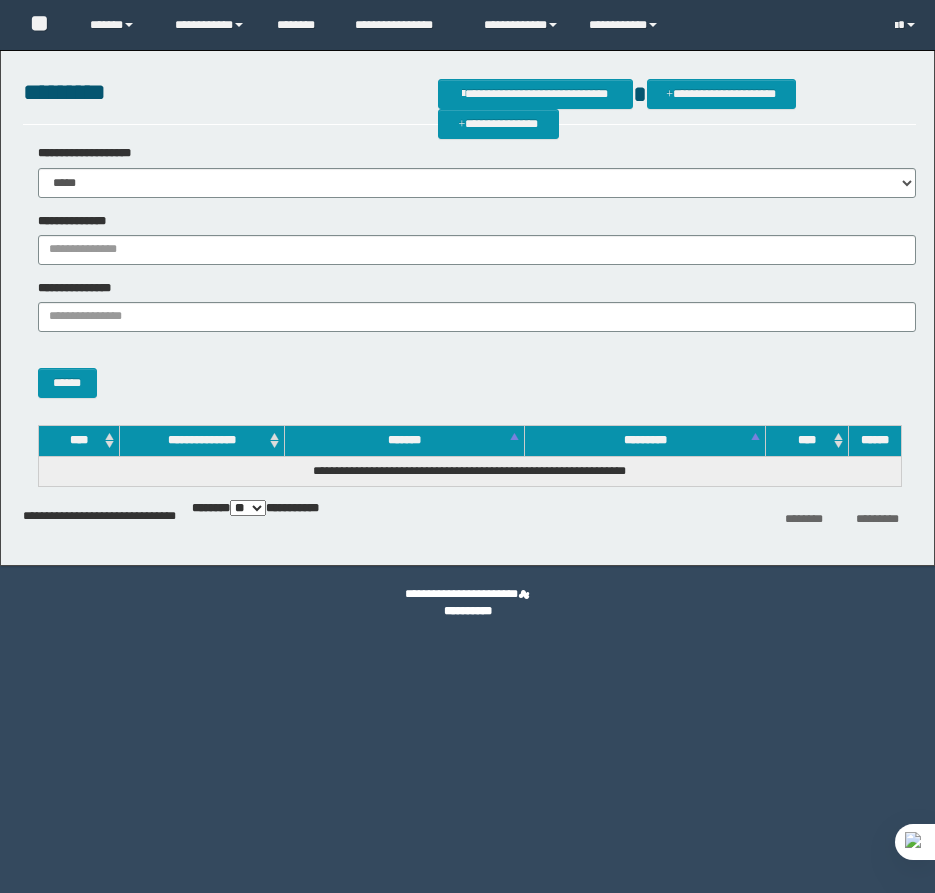 scroll, scrollTop: 0, scrollLeft: 0, axis: both 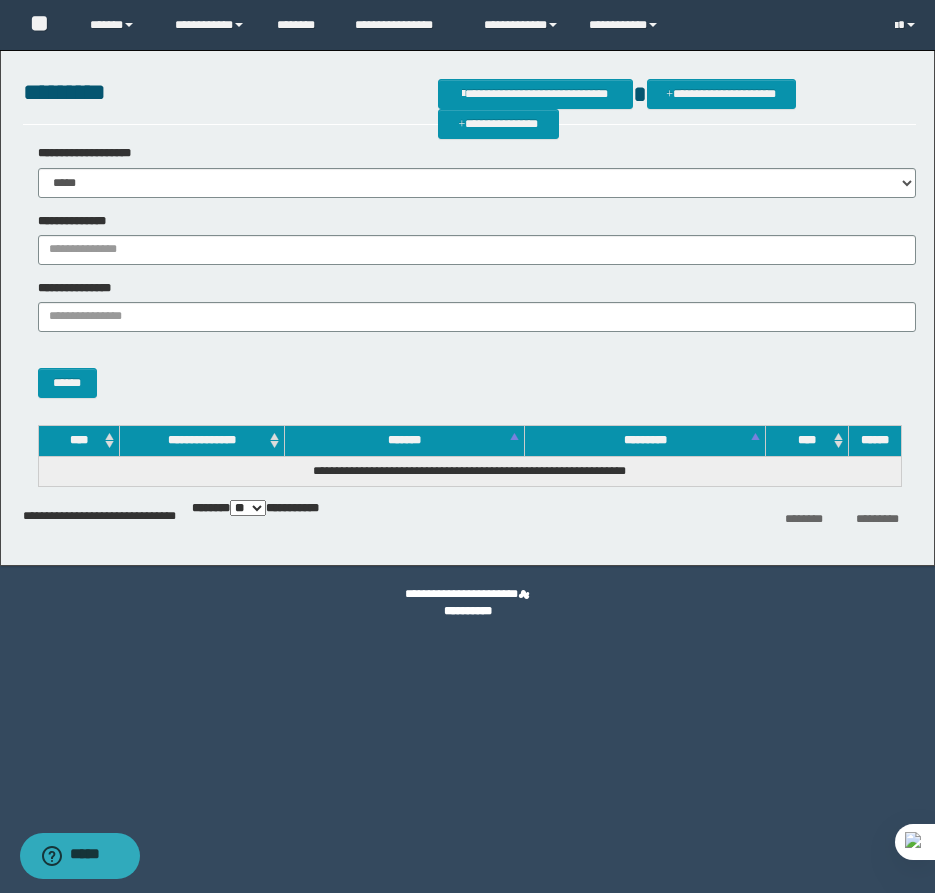 drag, startPoint x: 271, startPoint y: 271, endPoint x: 230, endPoint y: 204, distance: 78.54935 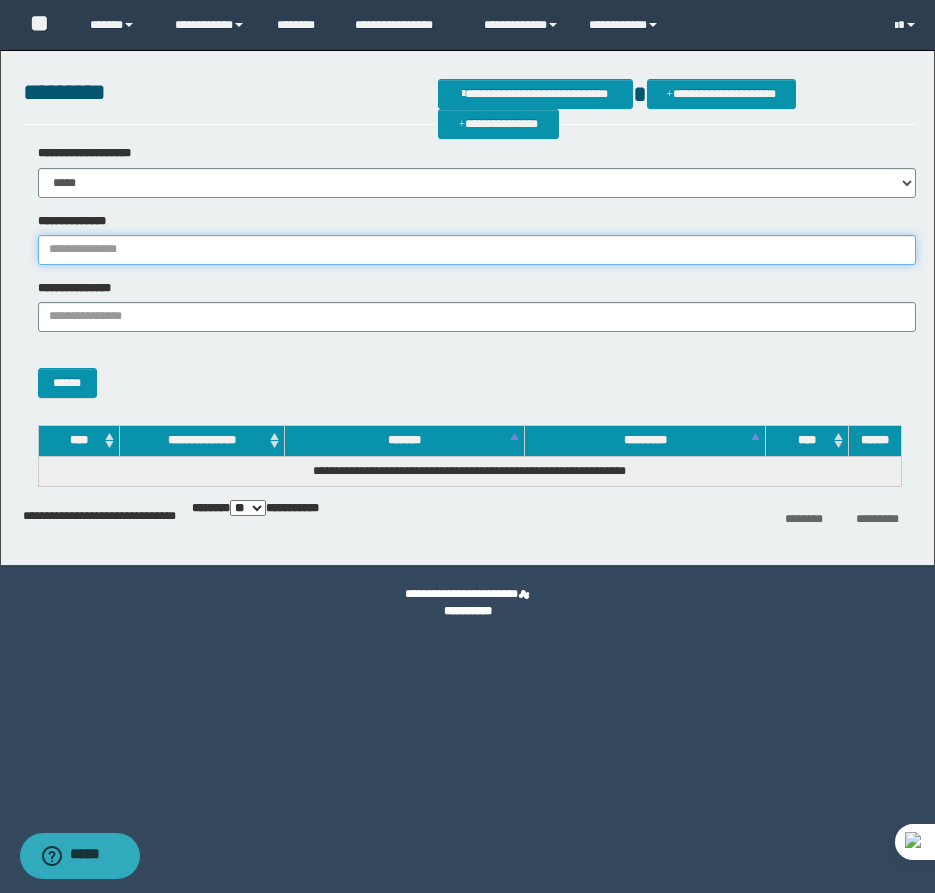 click on "**********" at bounding box center [477, 250] 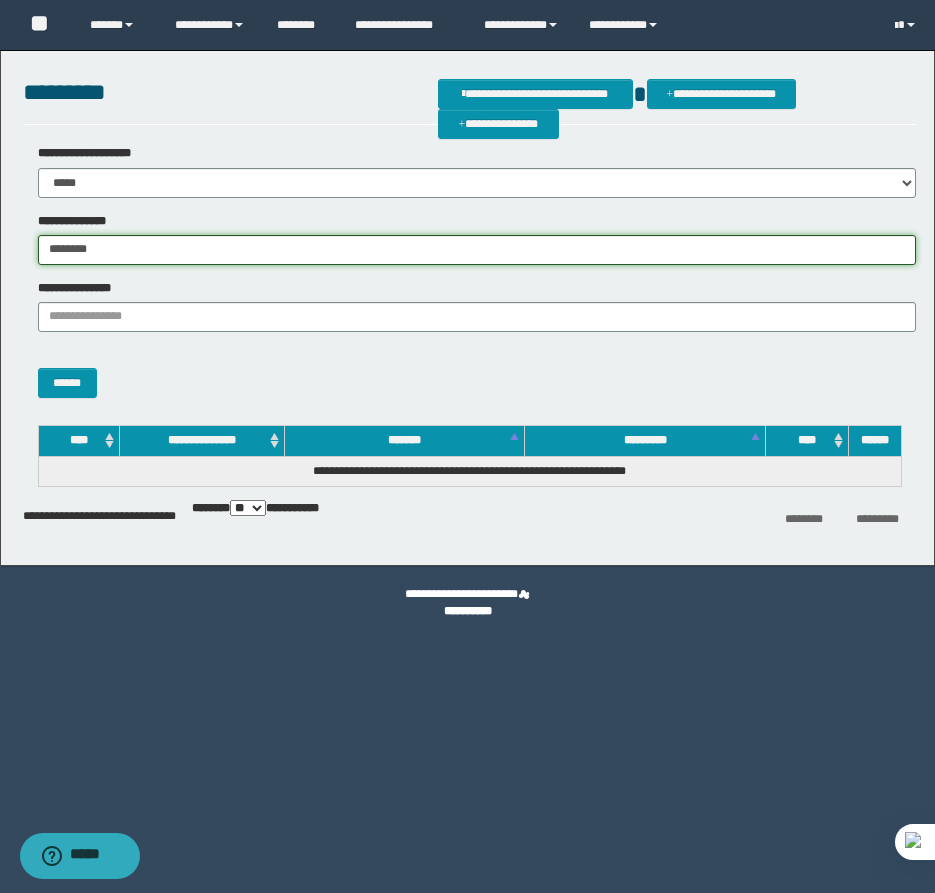 type on "********" 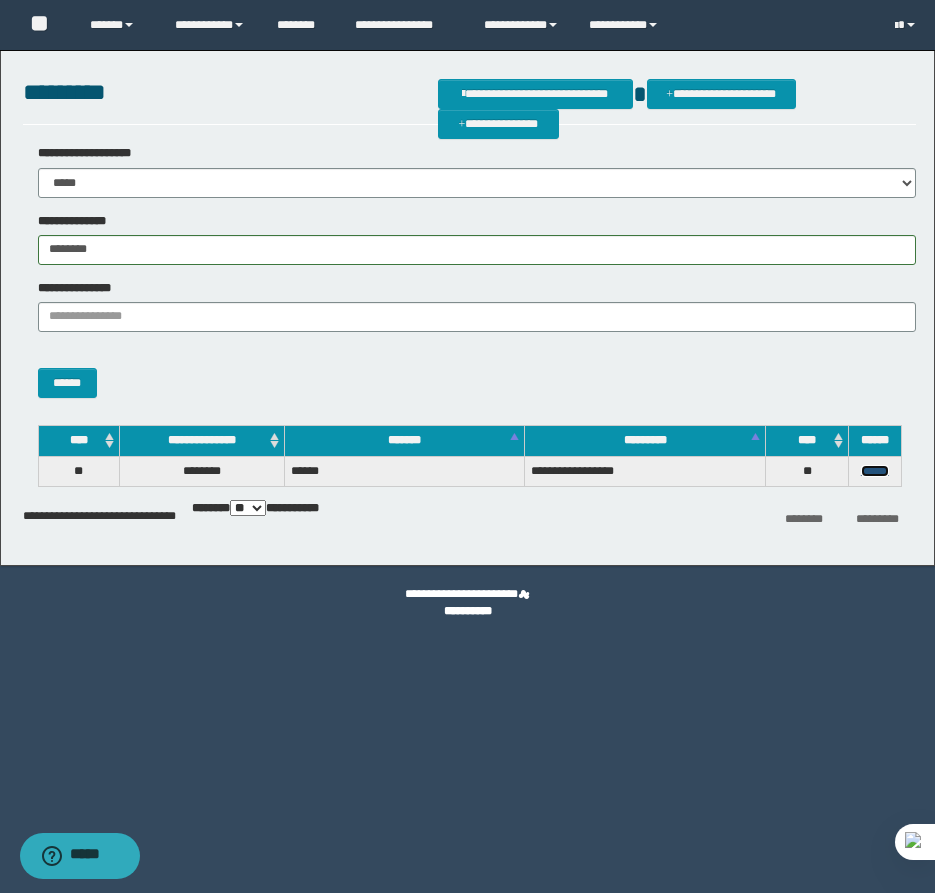 click on "******" at bounding box center [875, 471] 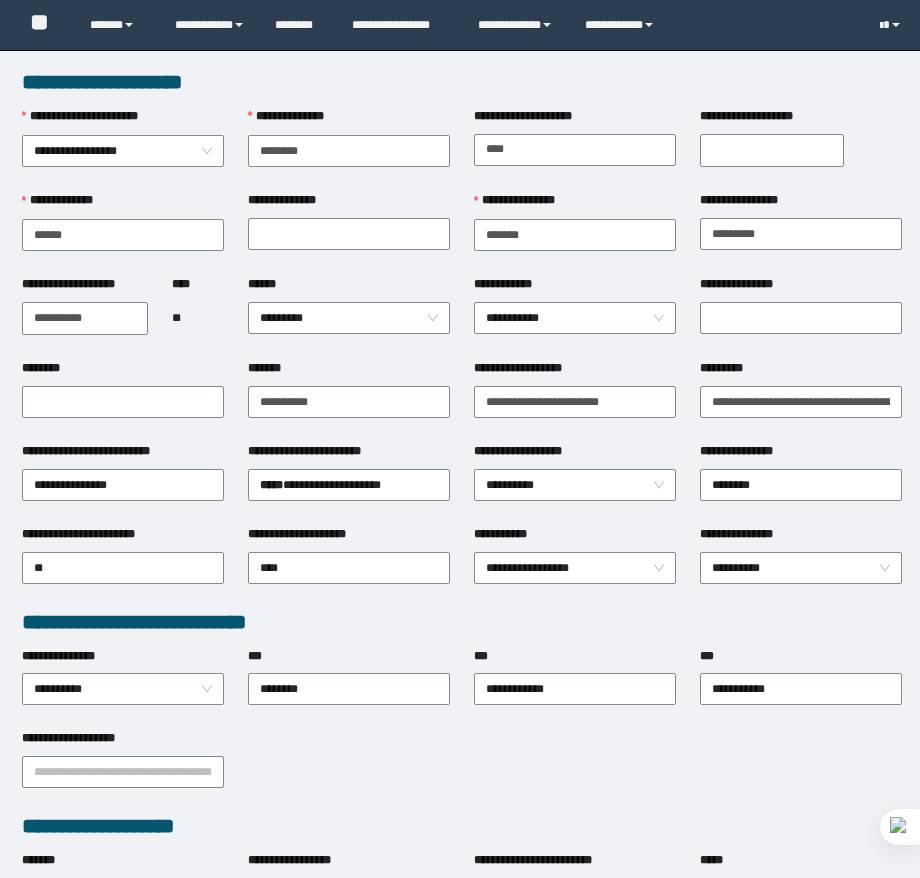 scroll, scrollTop: 0, scrollLeft: 0, axis: both 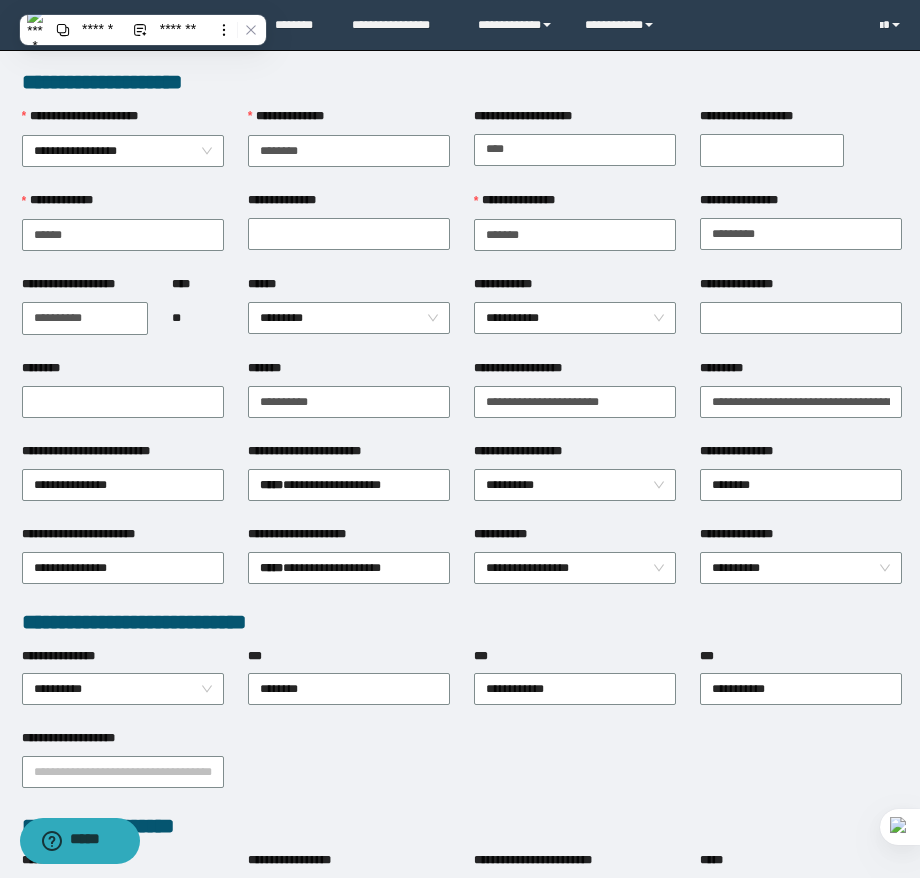 click on "**********" at bounding box center (462, 826) 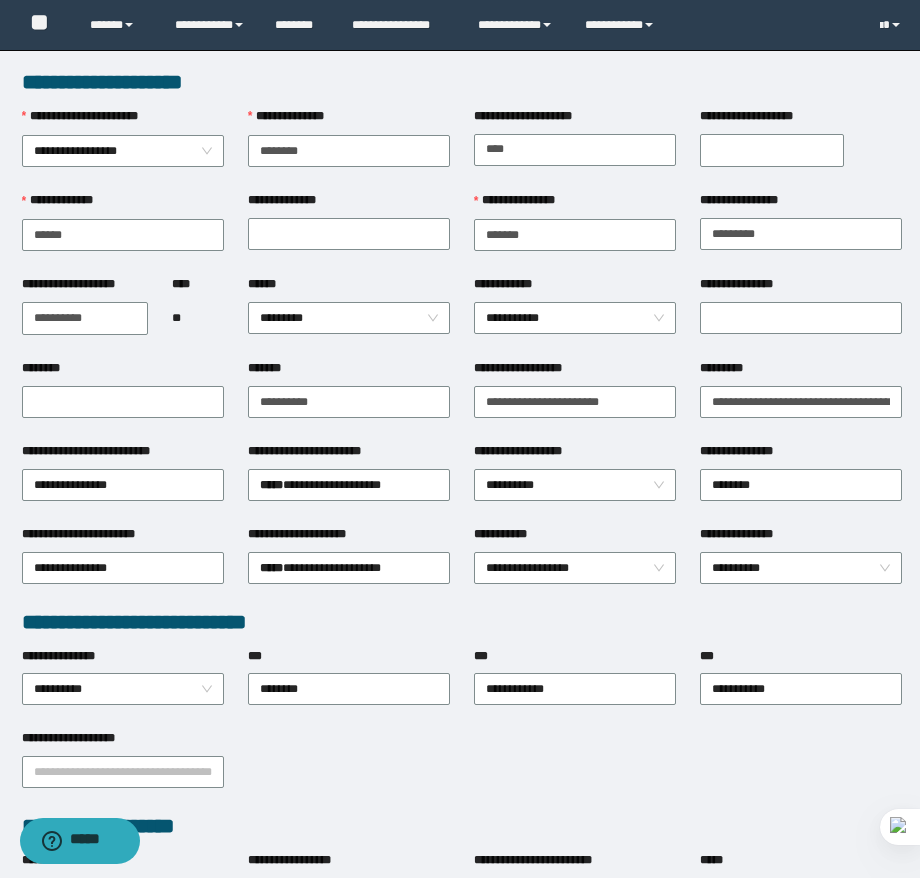 click on "**********" at bounding box center (772, 150) 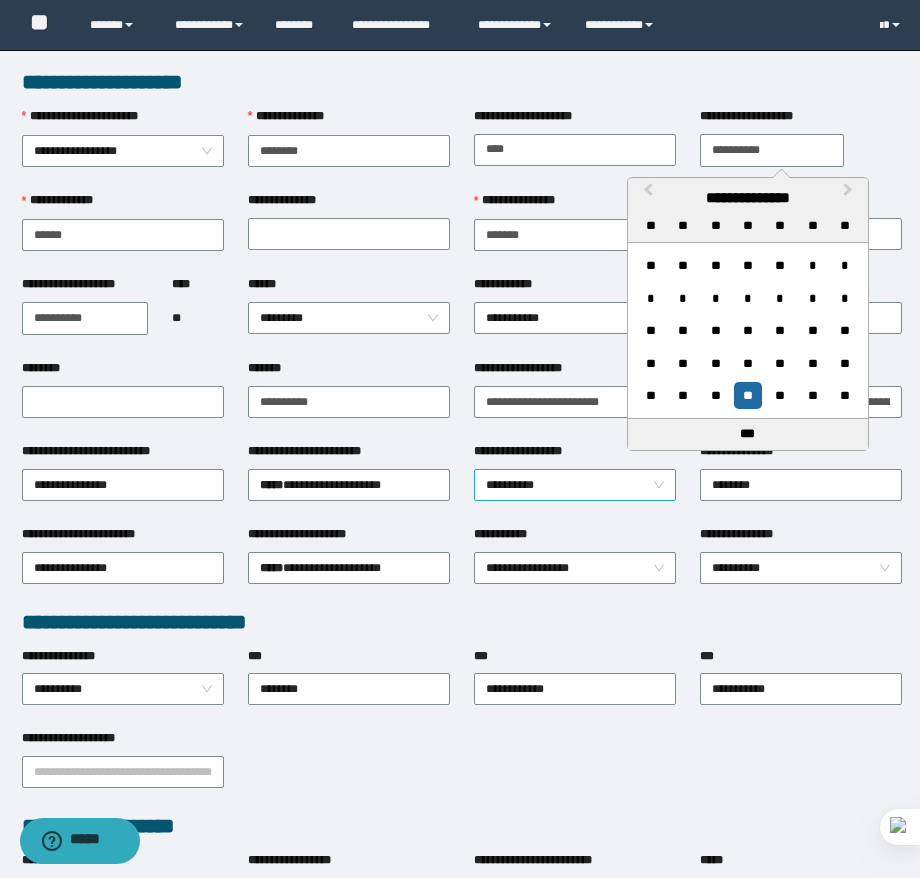 type on "**********" 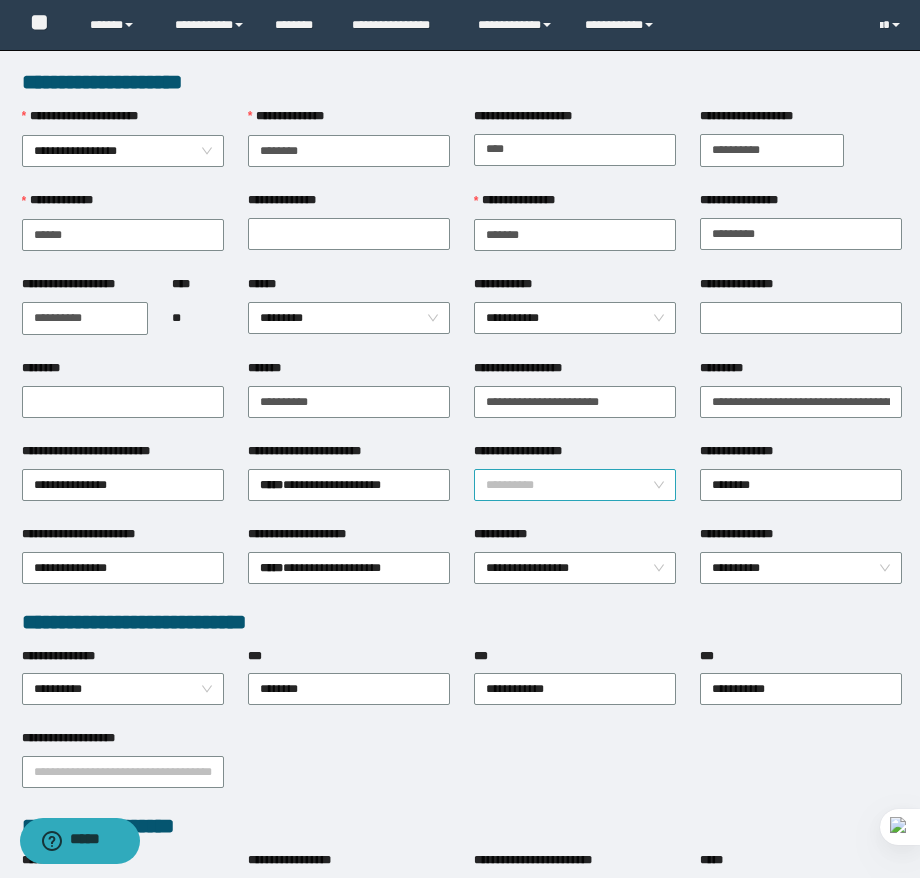 click on "**********" at bounding box center (575, 485) 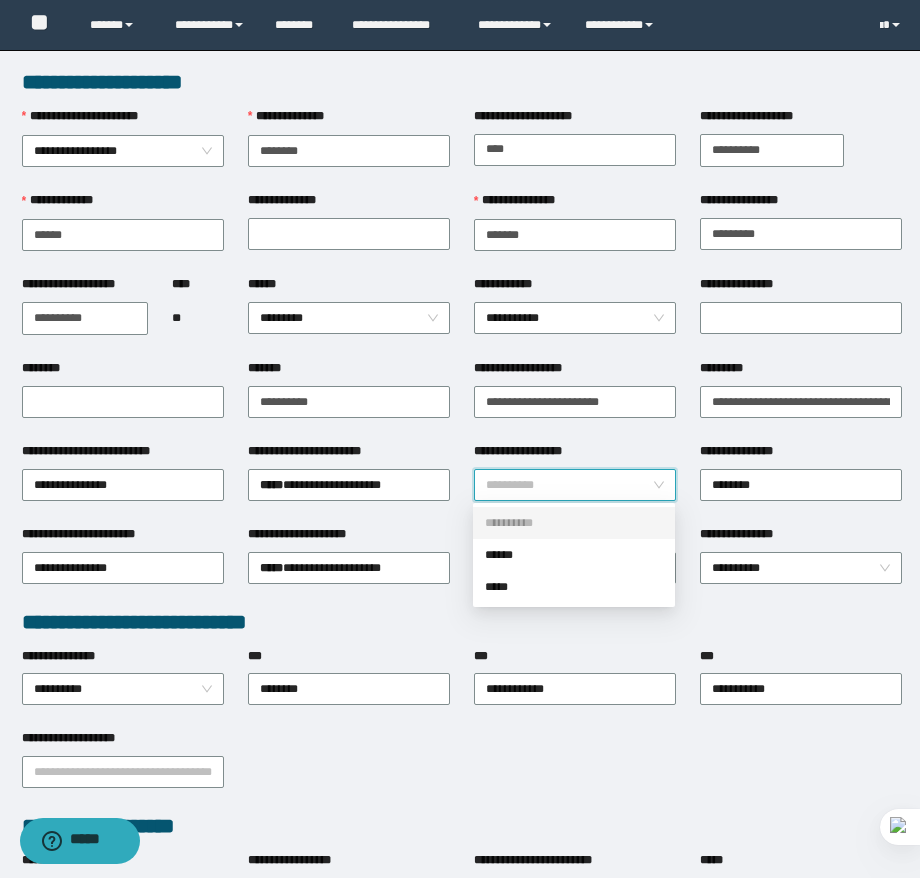 click on "**********" at bounding box center [574, 523] 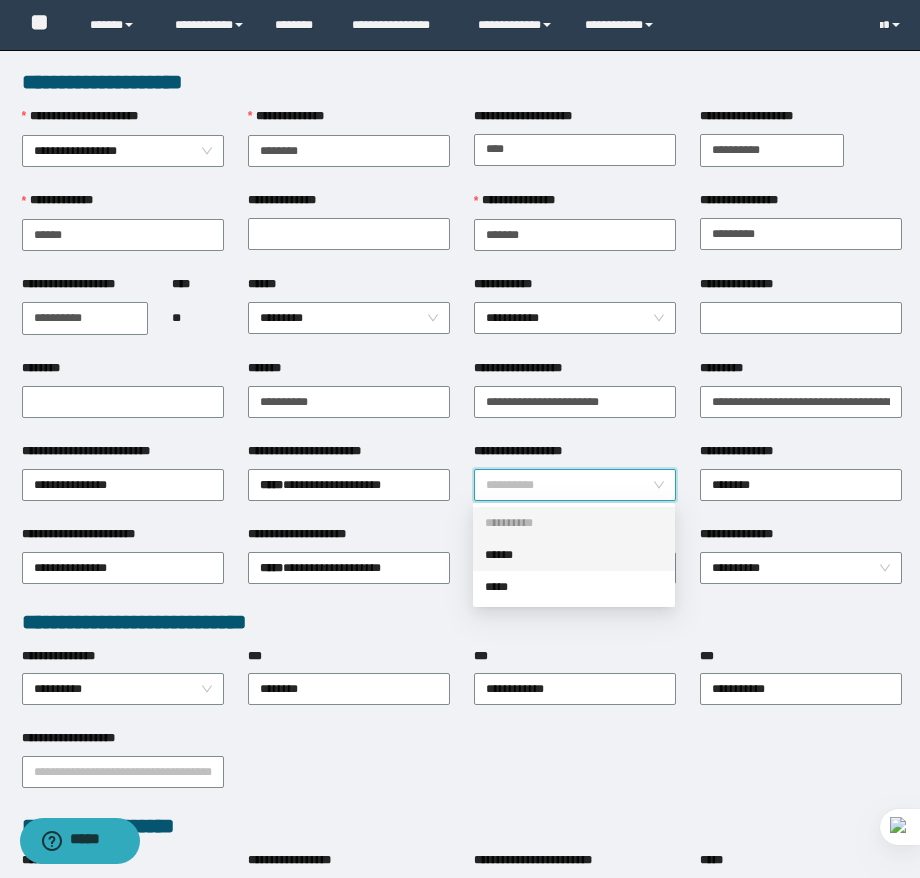 click on "******" at bounding box center [574, 555] 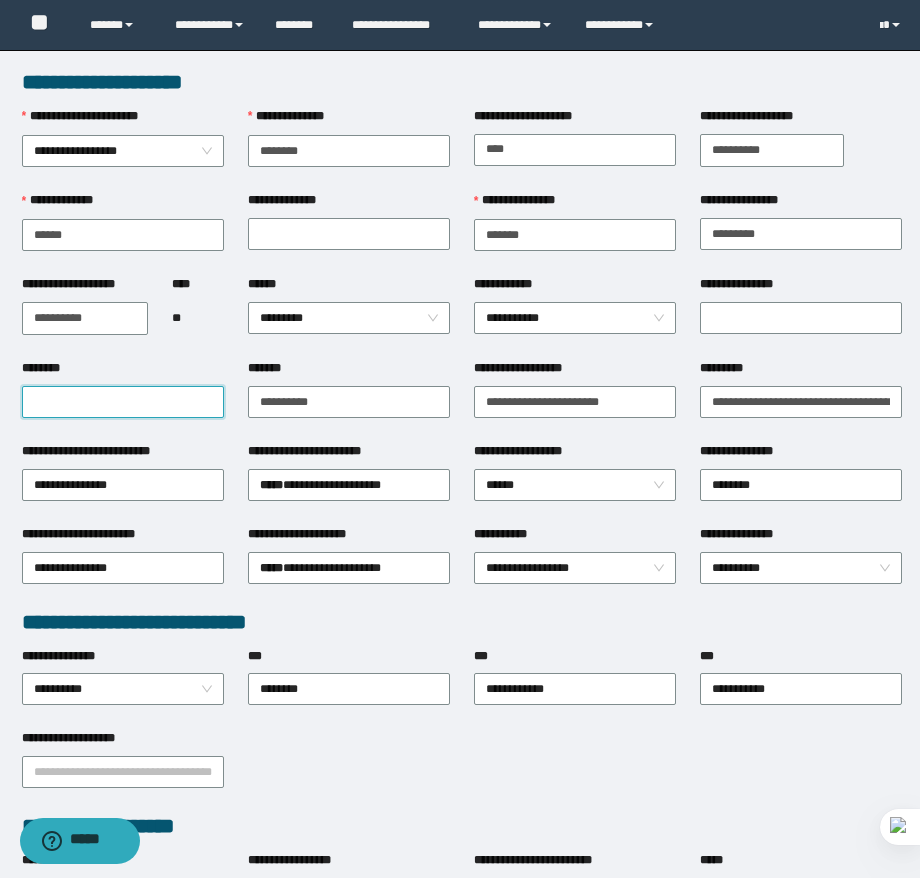 click on "********" at bounding box center [123, 402] 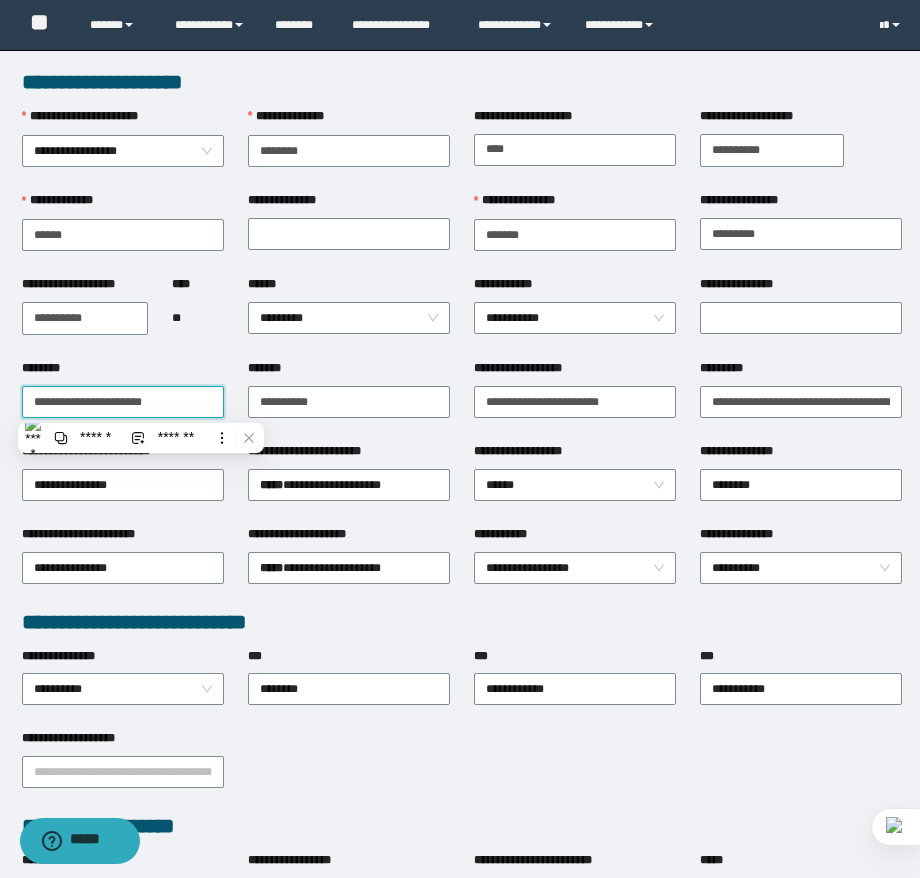 type on "**********" 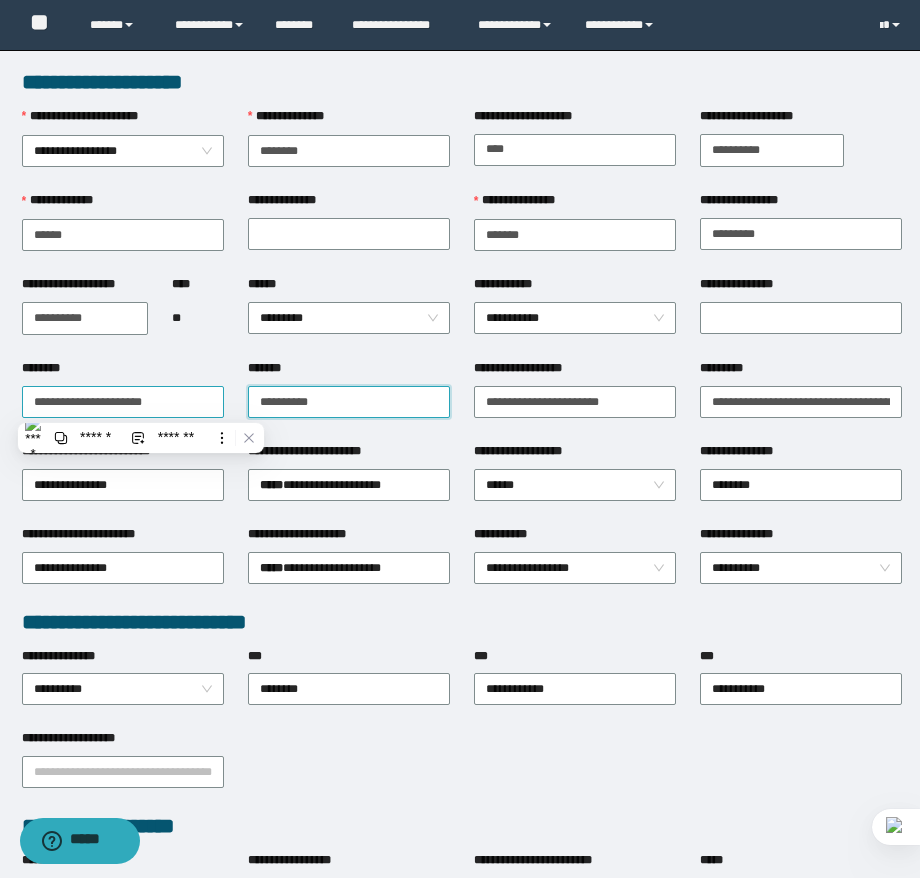 paste on "**********" 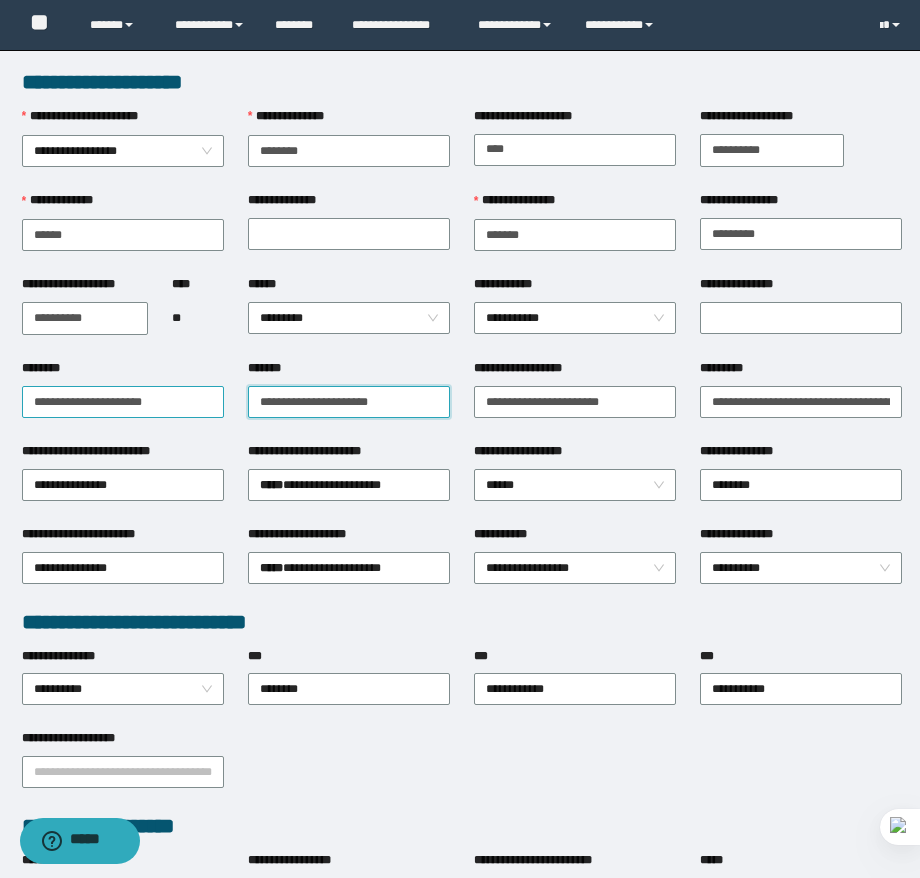 type on "**********" 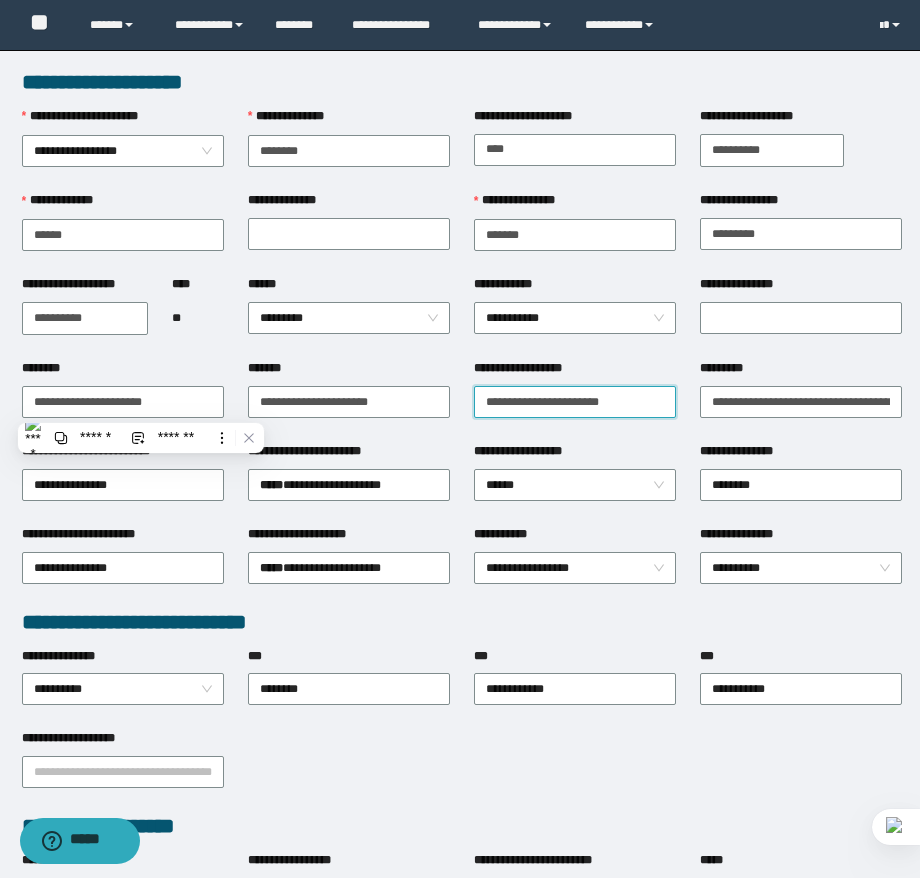 paste on "*******" 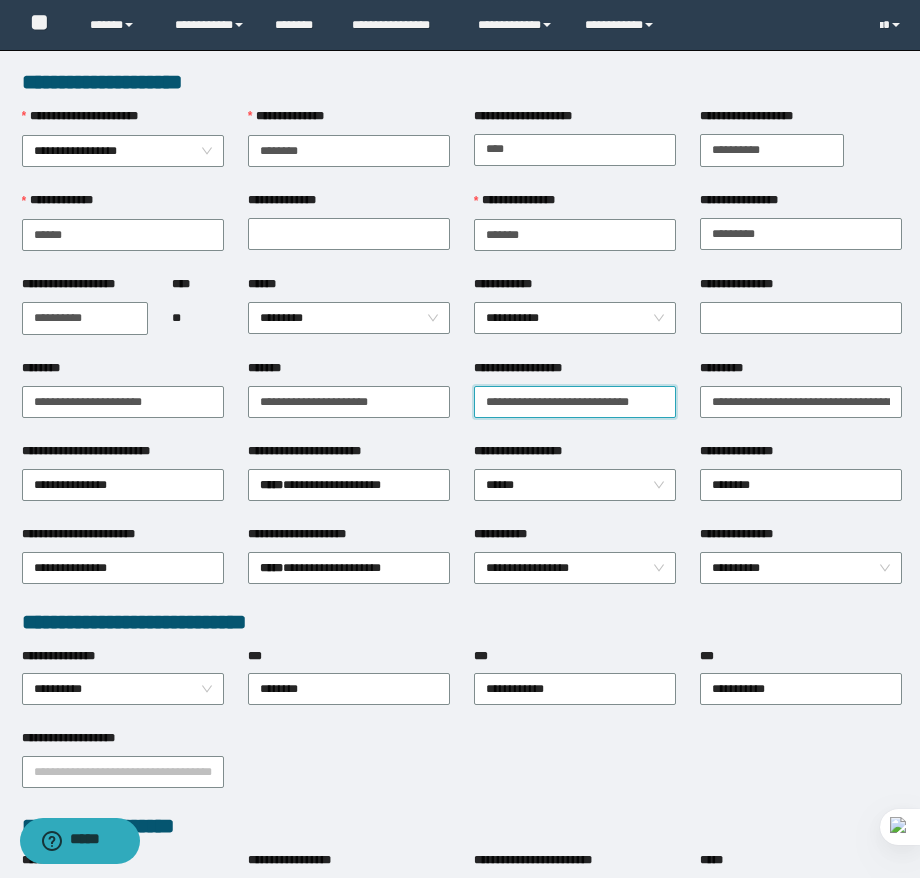 type on "**********" 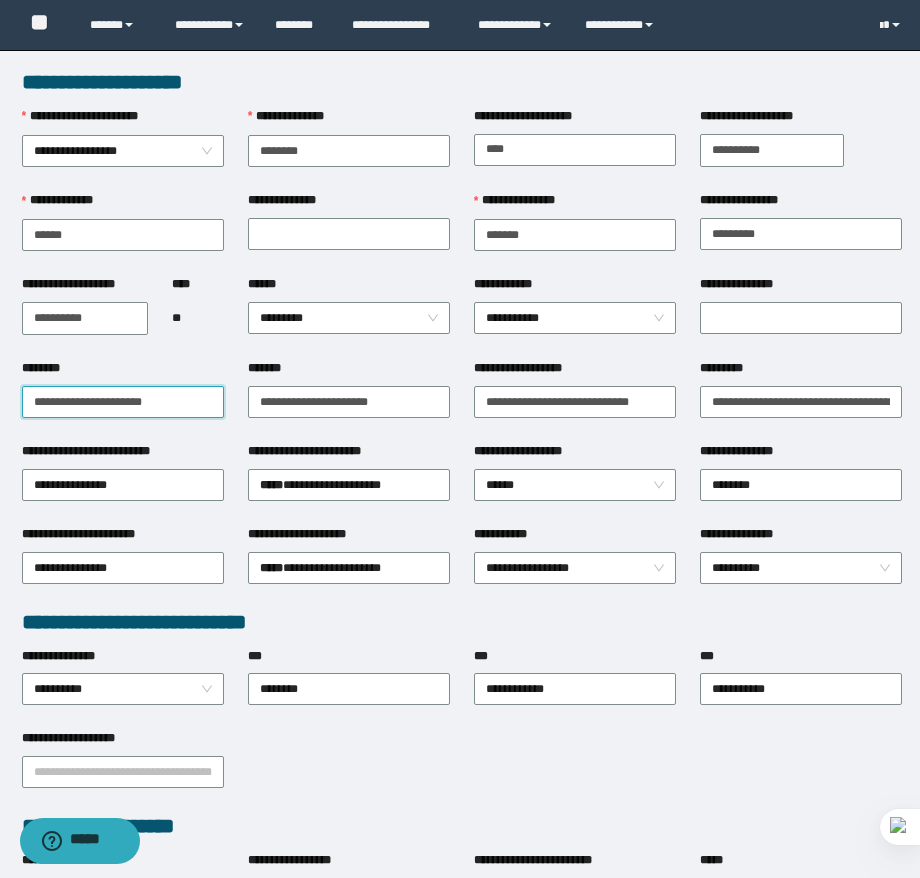 click on "**********" at bounding box center [123, 402] 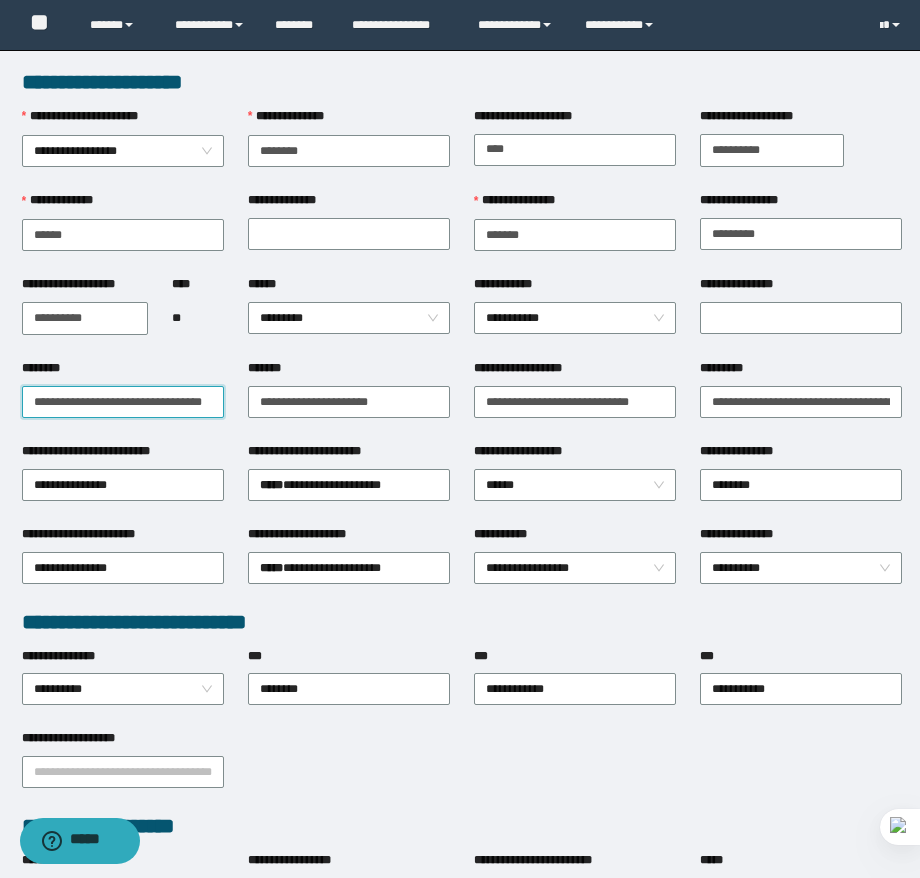 scroll, scrollTop: 0, scrollLeft: 0, axis: both 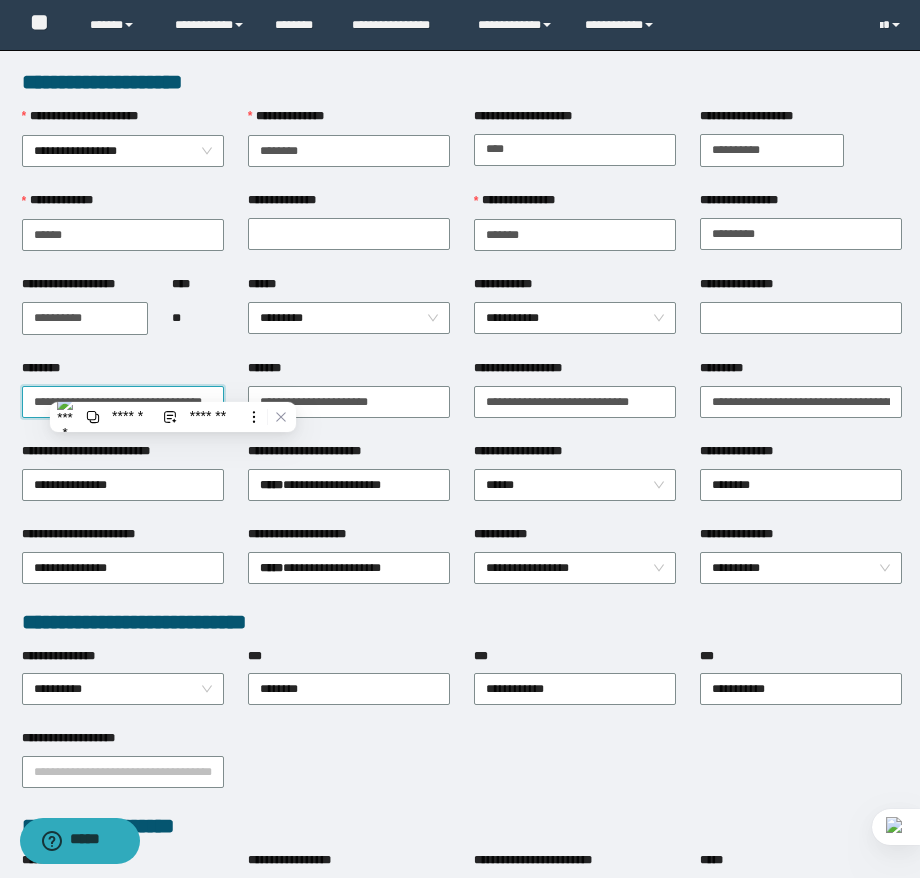 type on "**********" 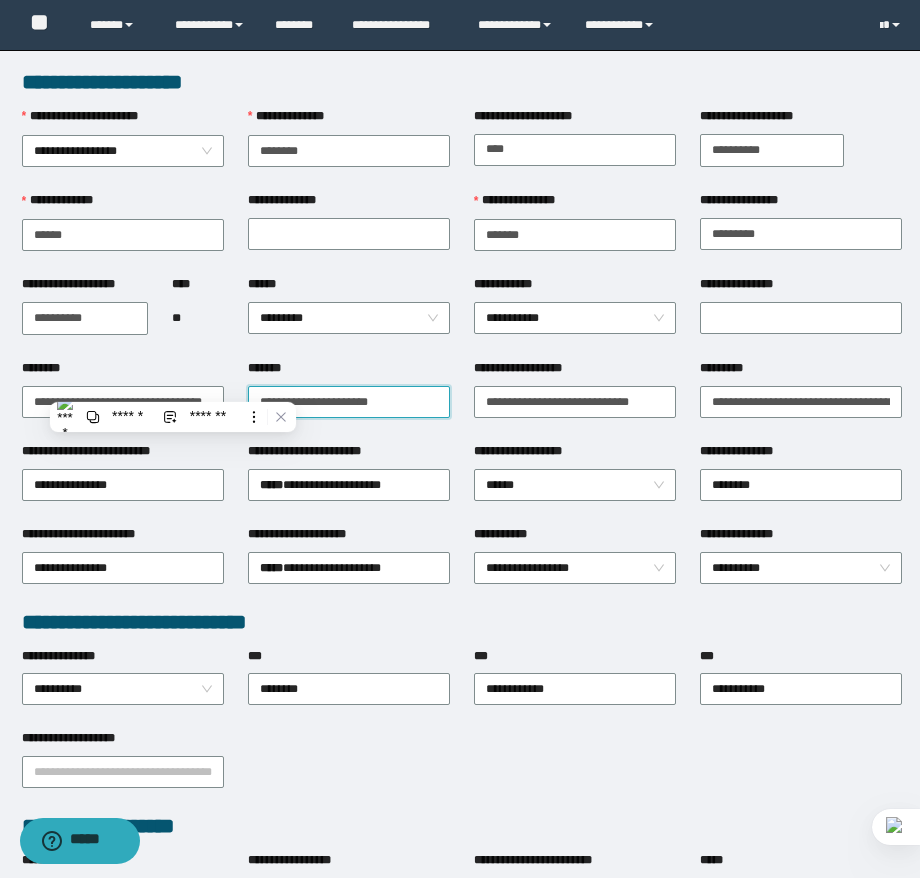 paste on "**********" 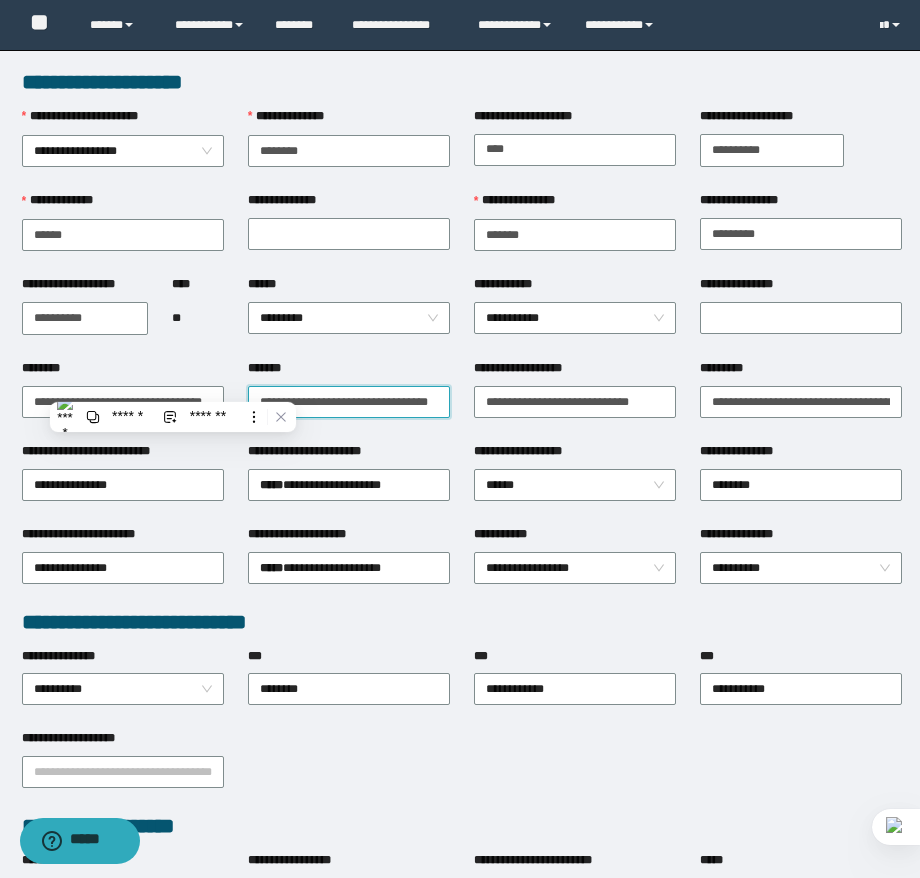 scroll, scrollTop: 0, scrollLeft: 34, axis: horizontal 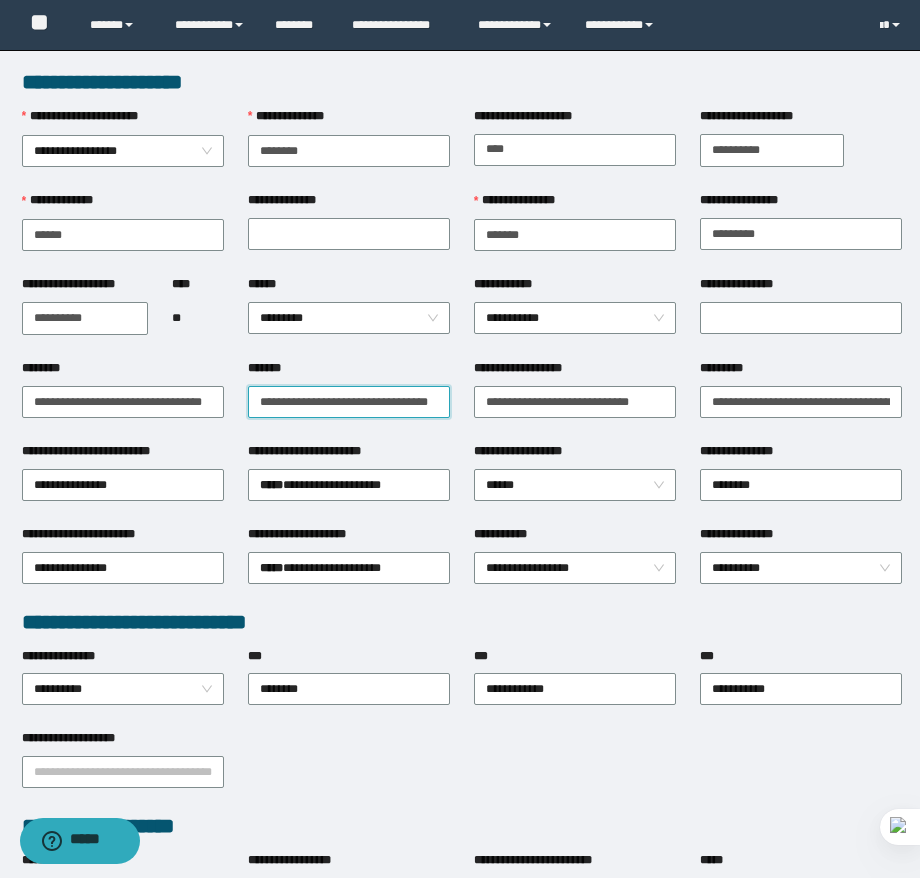 type on "**********" 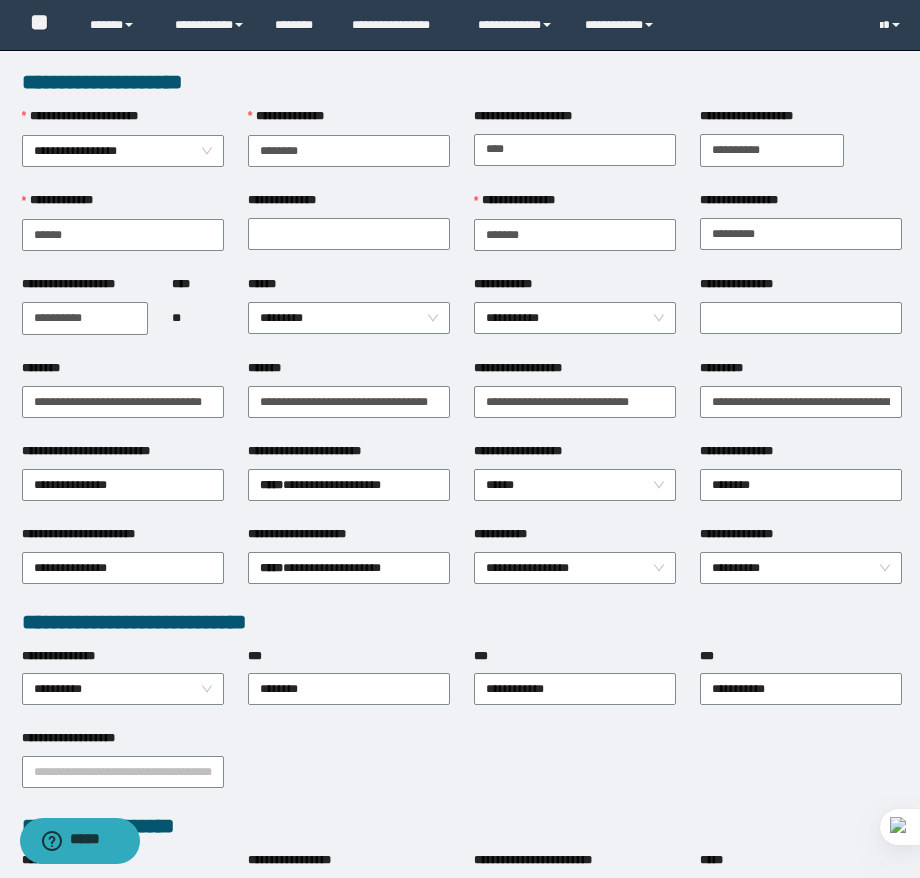scroll, scrollTop: 0, scrollLeft: 0, axis: both 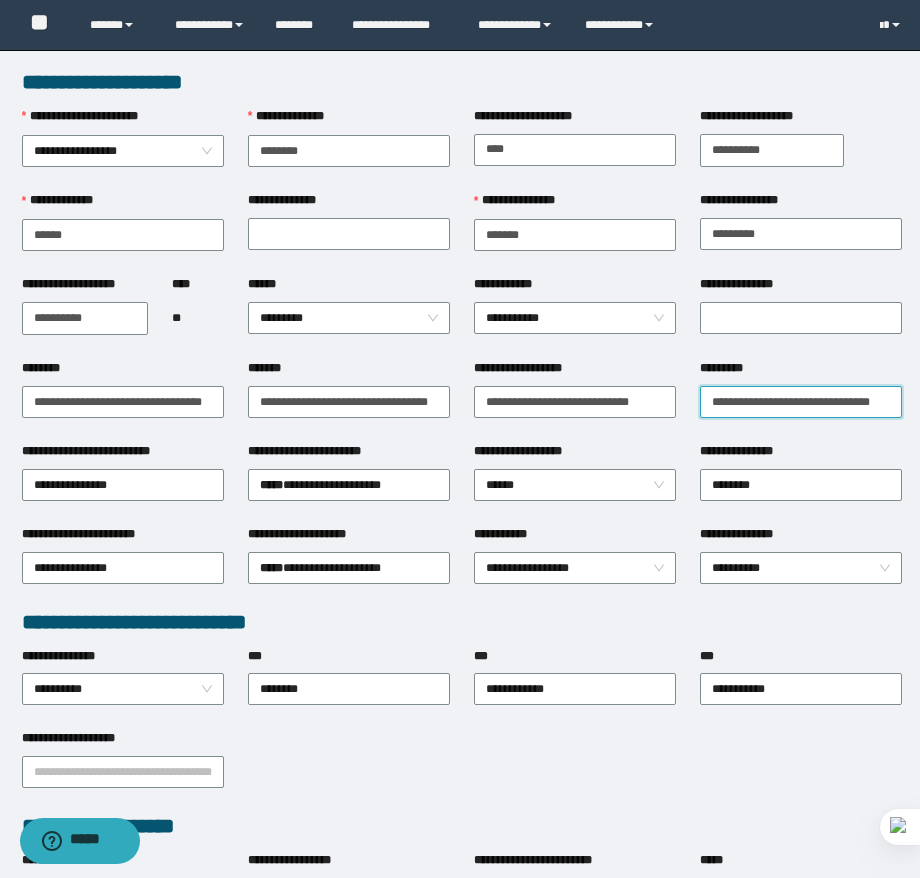 type on "**********" 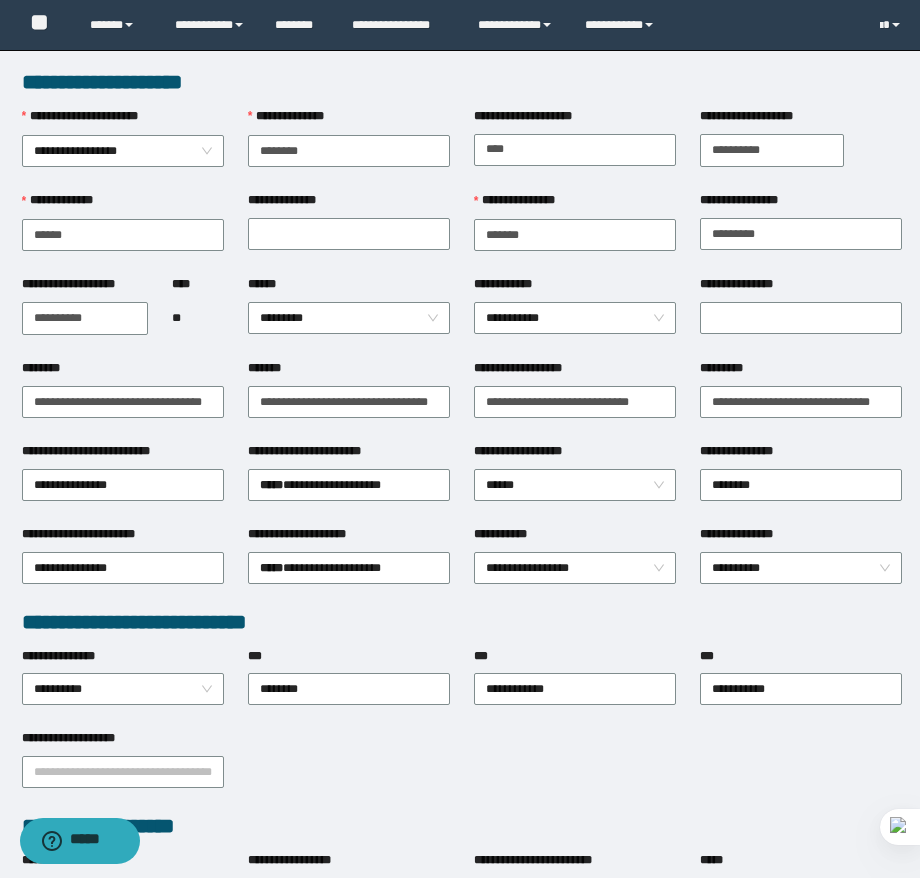 scroll, scrollTop: 0, scrollLeft: 0, axis: both 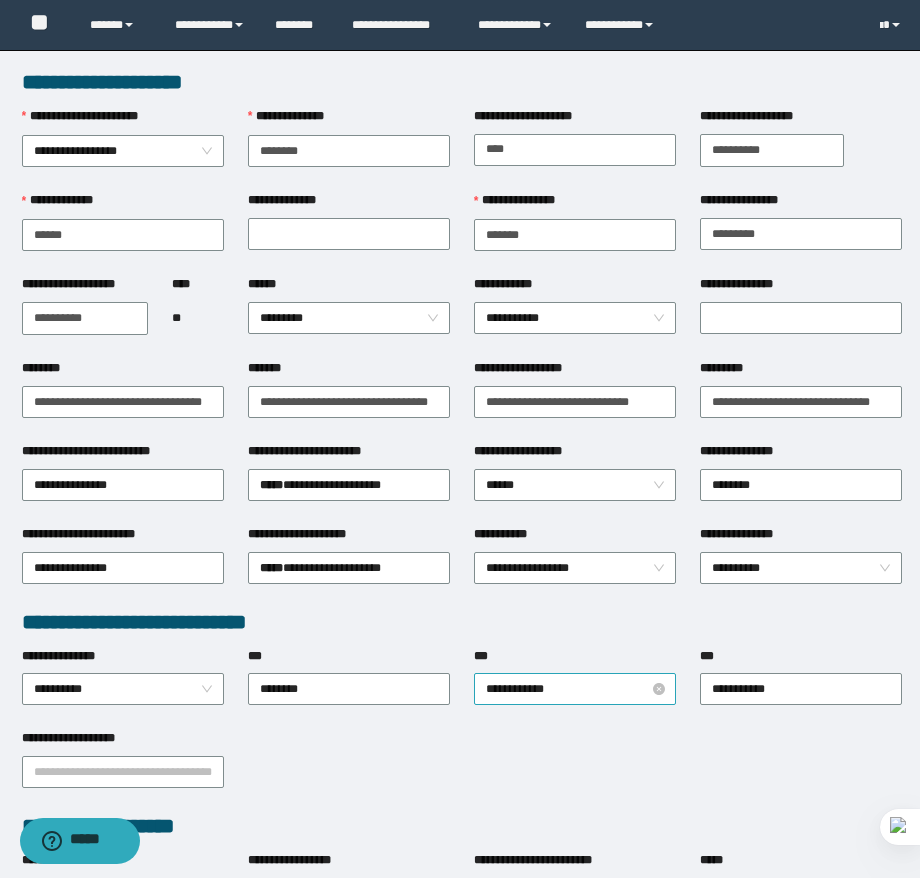 click on "**********" at bounding box center [575, 689] 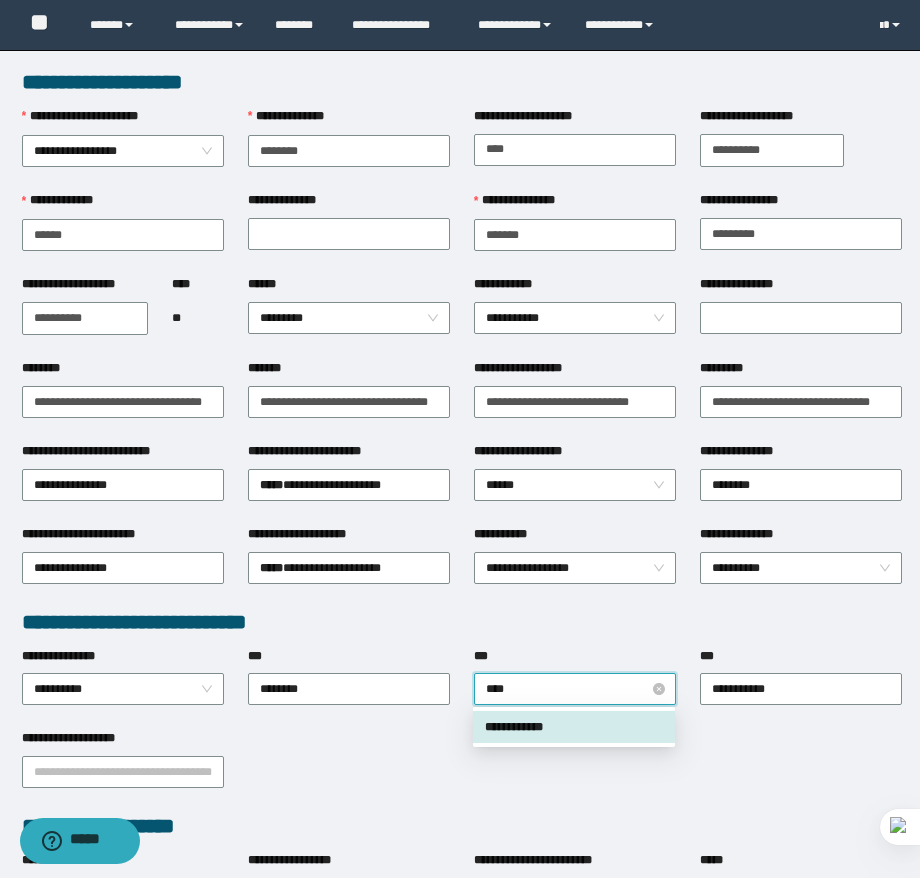 type on "*****" 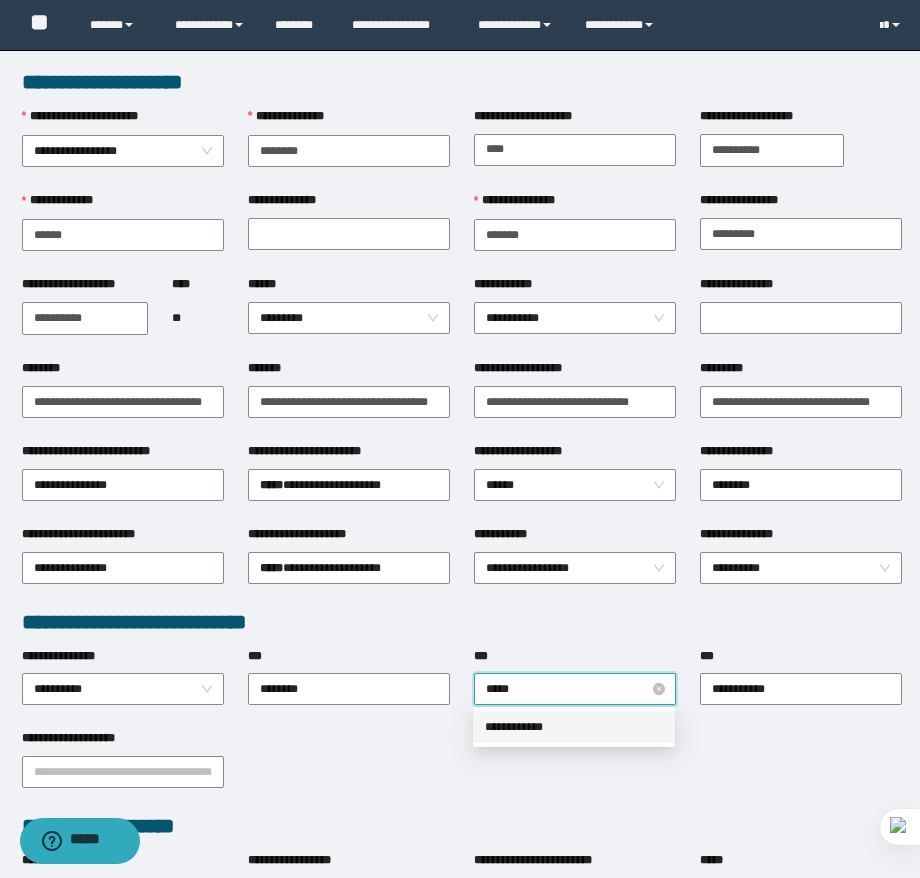 type 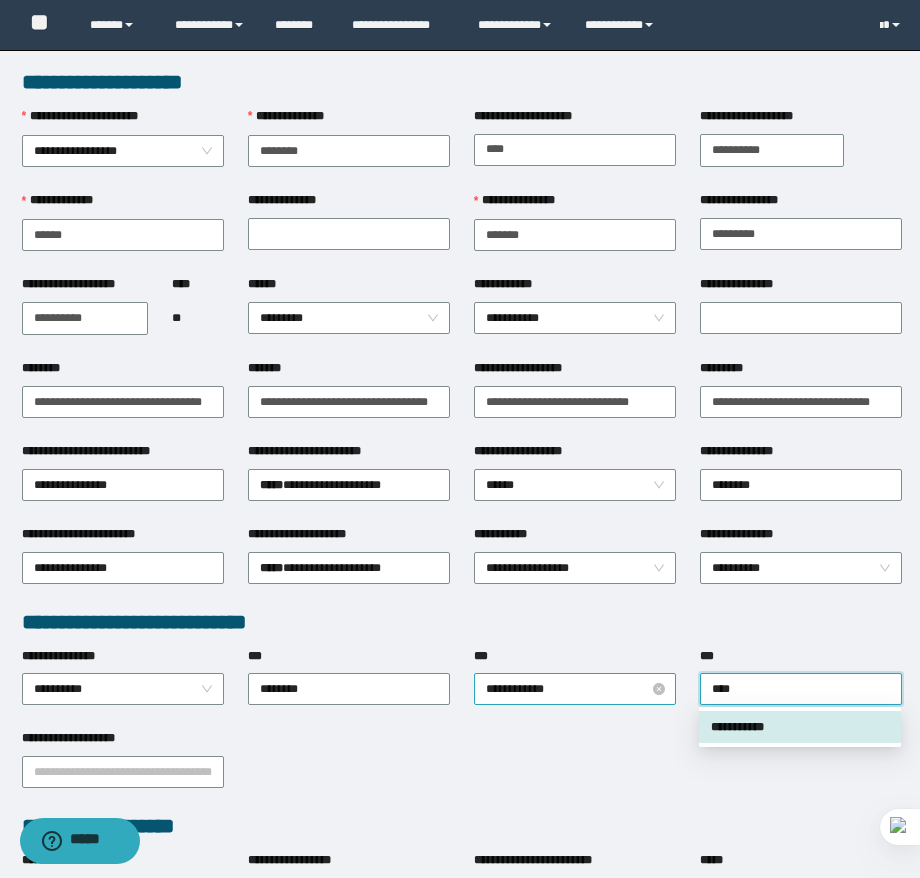 type on "*****" 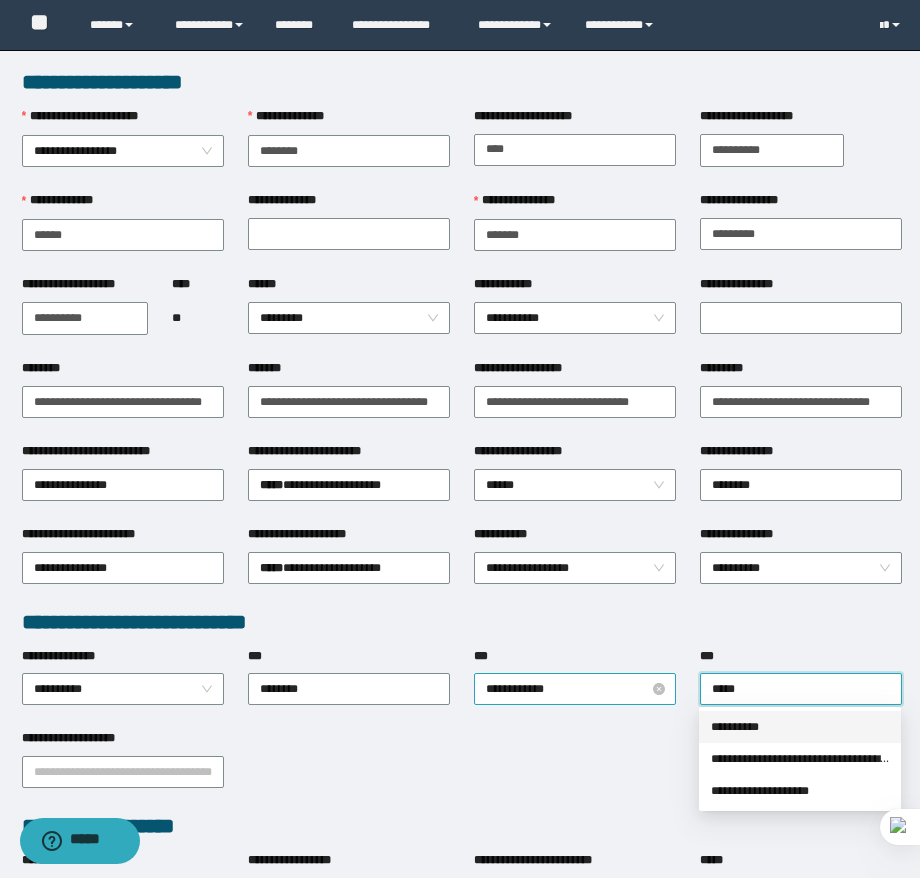 type 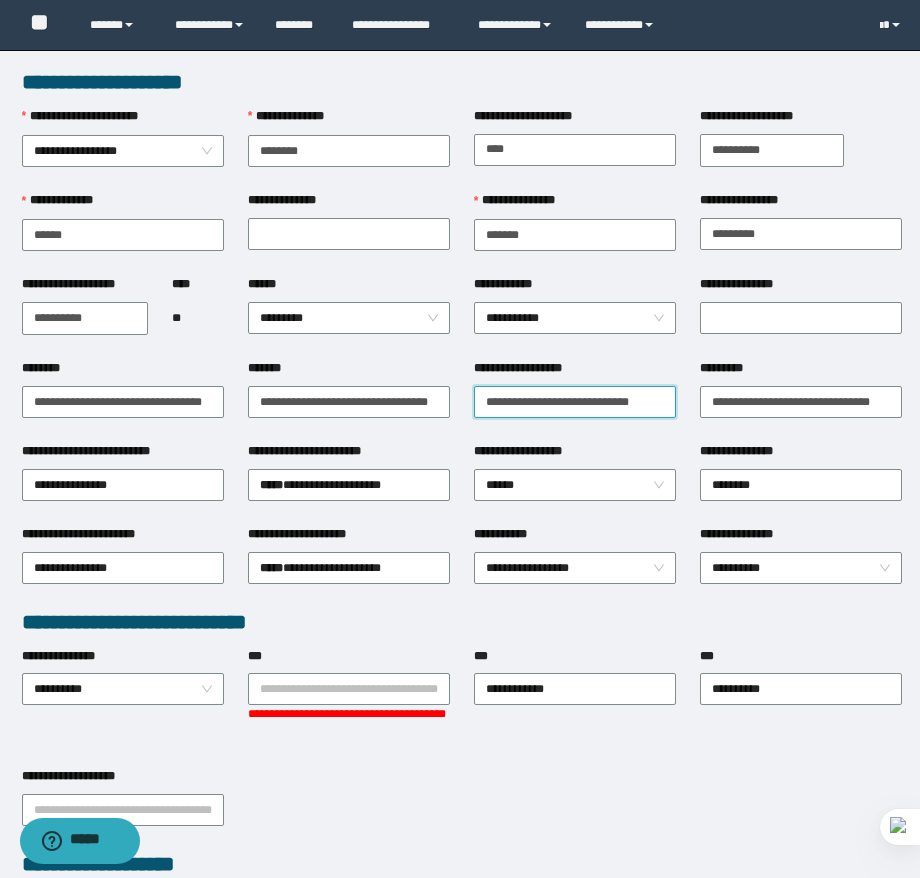 click on "**********" at bounding box center [575, 402] 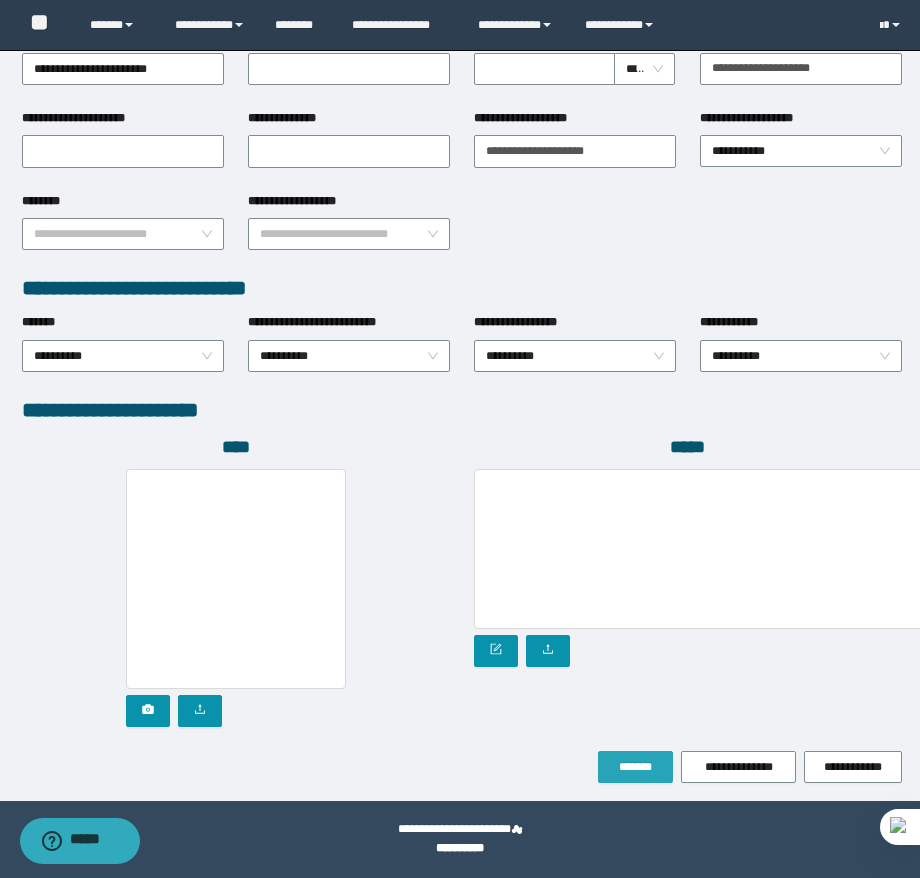 click on "*******" at bounding box center (635, 767) 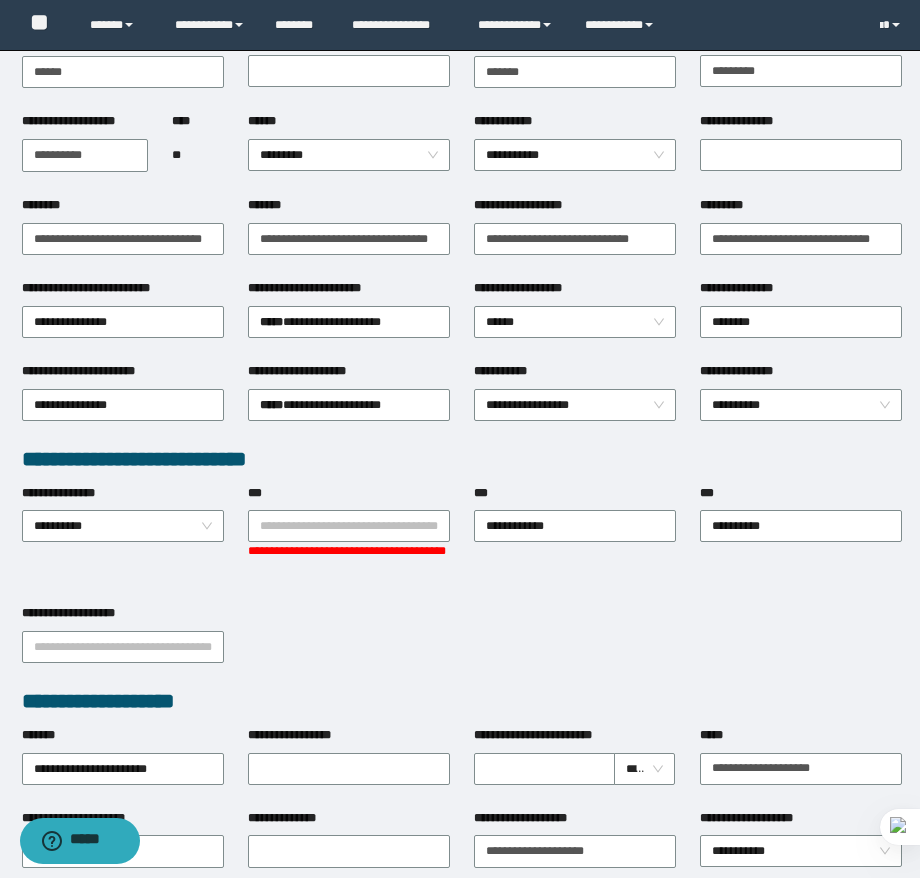 scroll, scrollTop: 0, scrollLeft: 0, axis: both 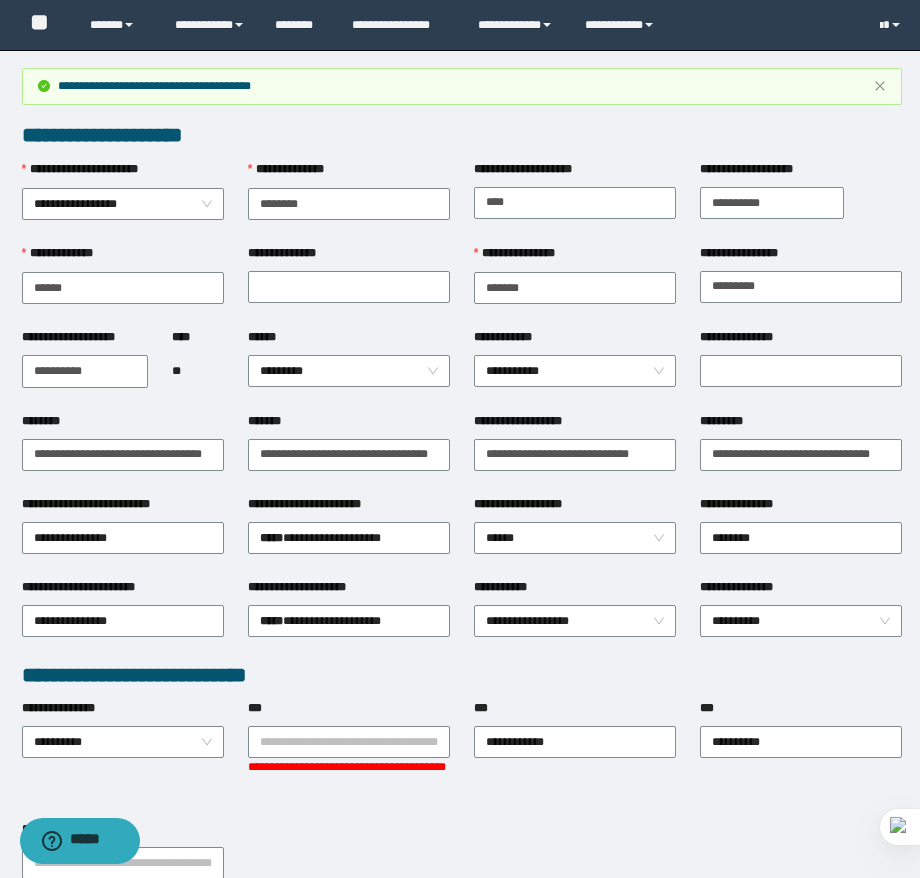 type 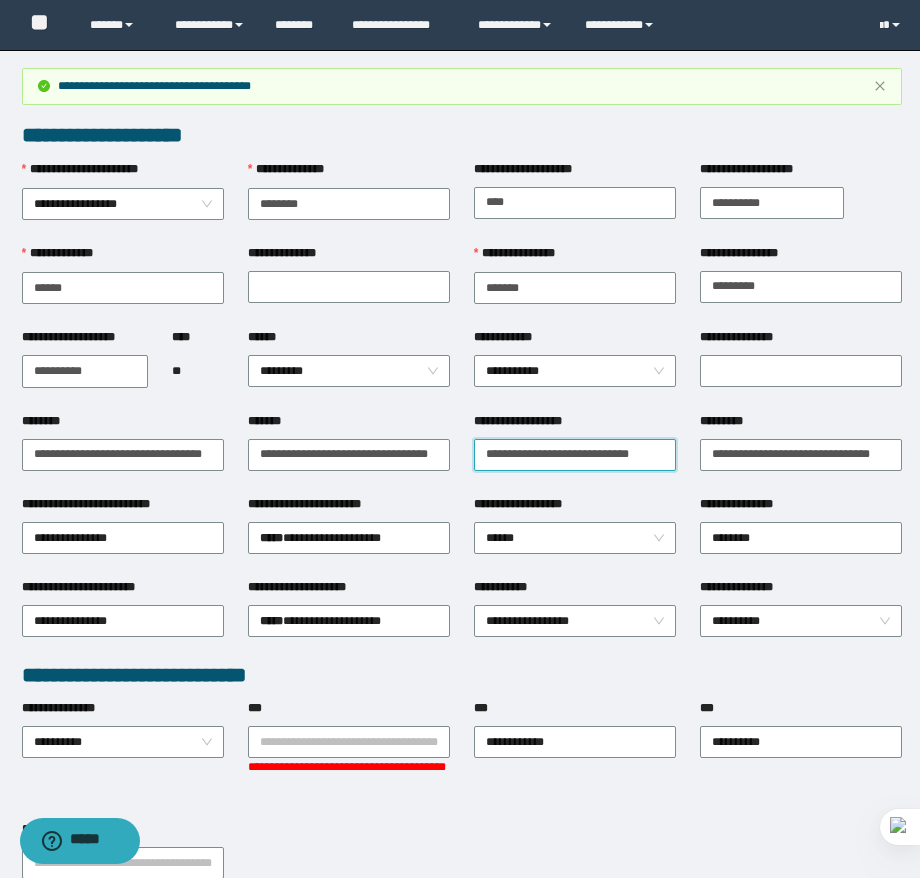 click on "**********" at bounding box center [575, 455] 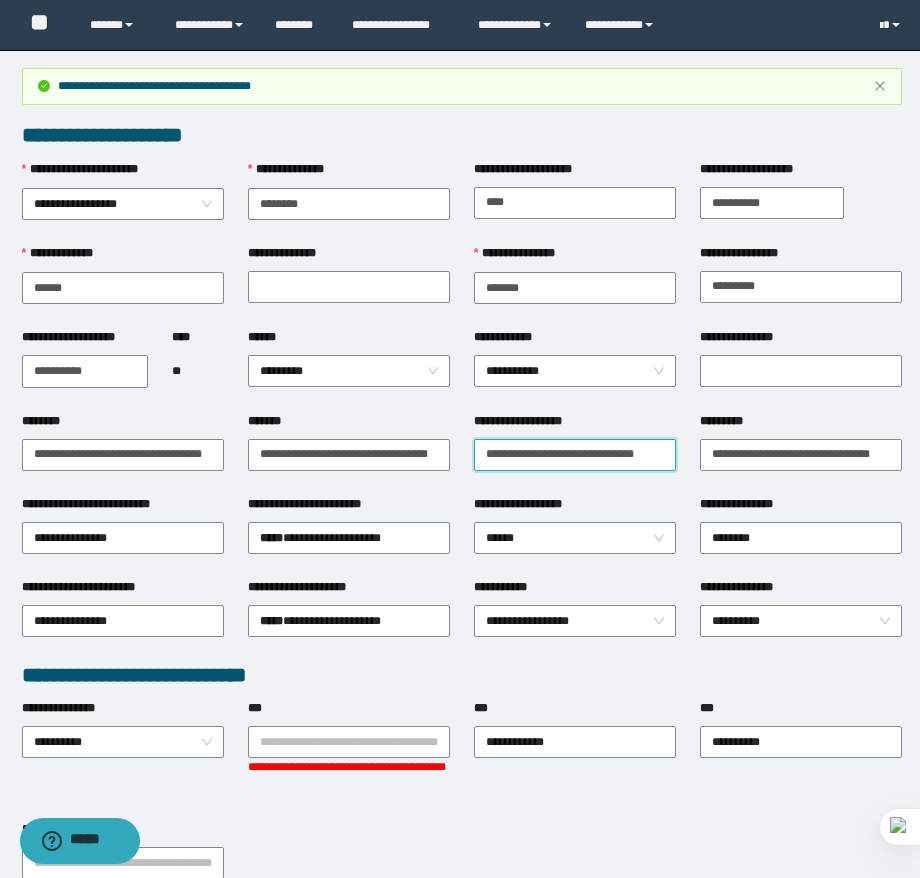 paste on "**********" 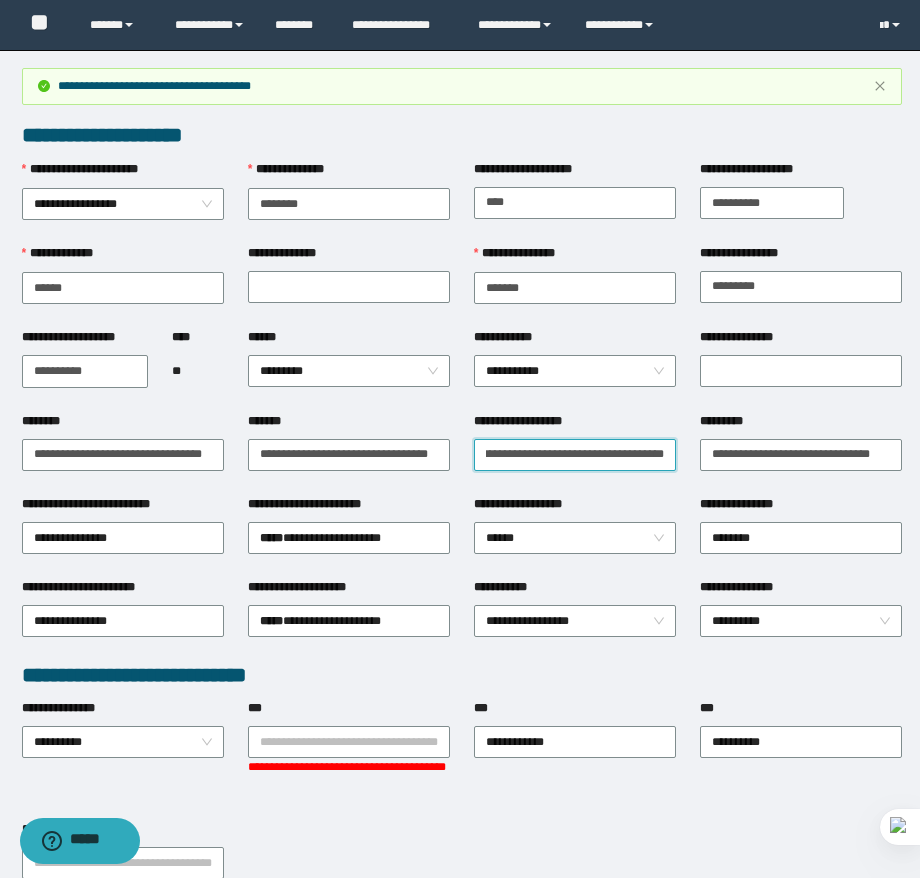 scroll, scrollTop: 0, scrollLeft: 139, axis: horizontal 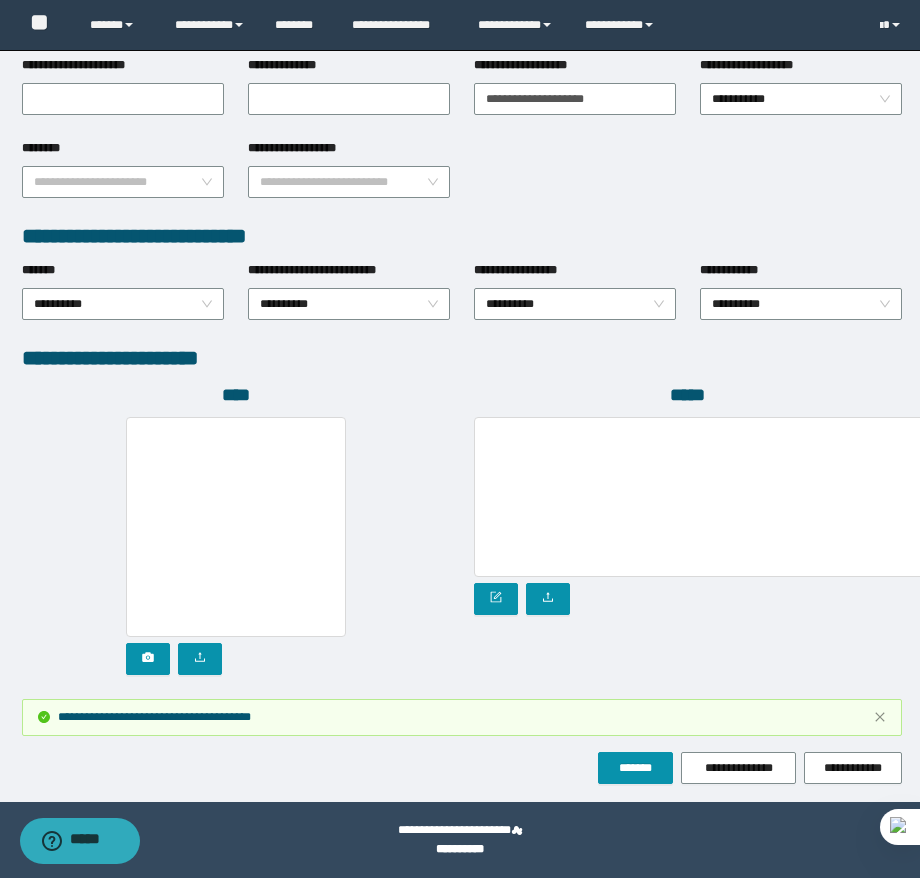 type on "**********" 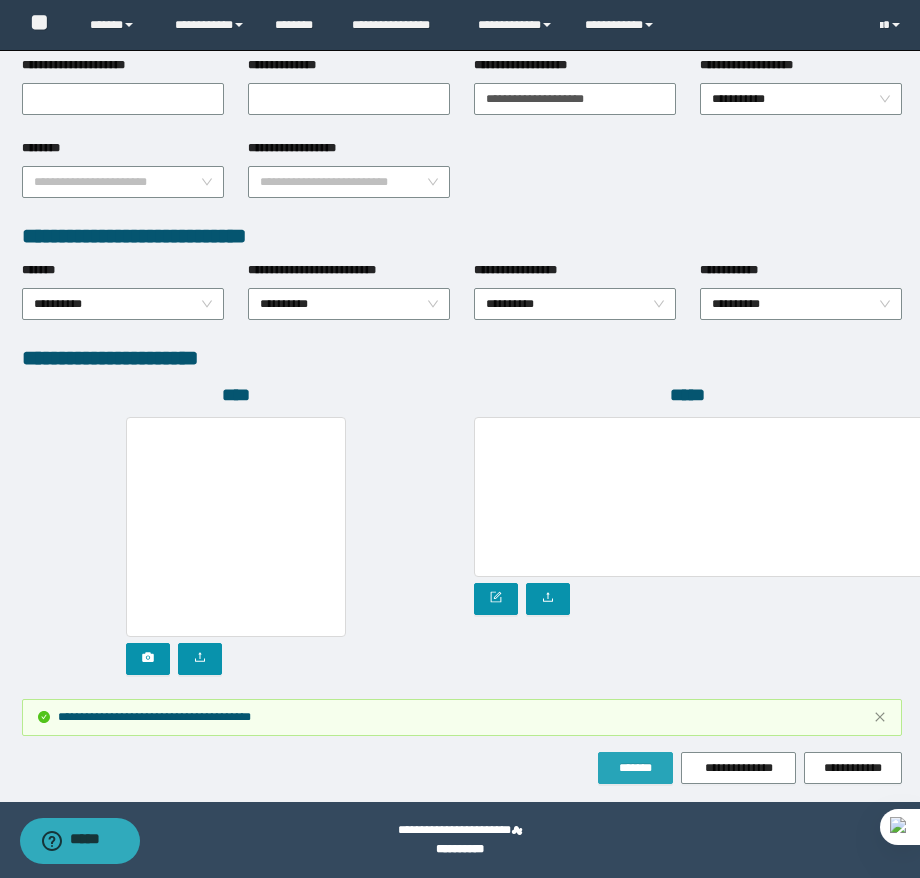 click on "*******" at bounding box center (635, 768) 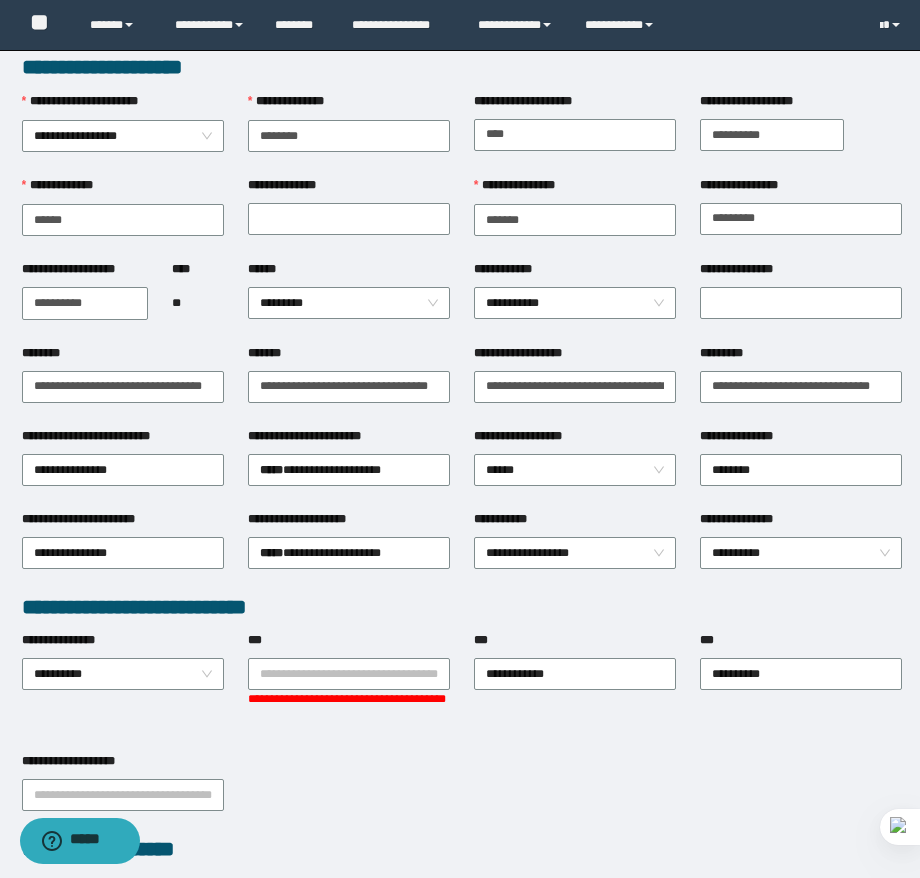 scroll, scrollTop: 0, scrollLeft: 0, axis: both 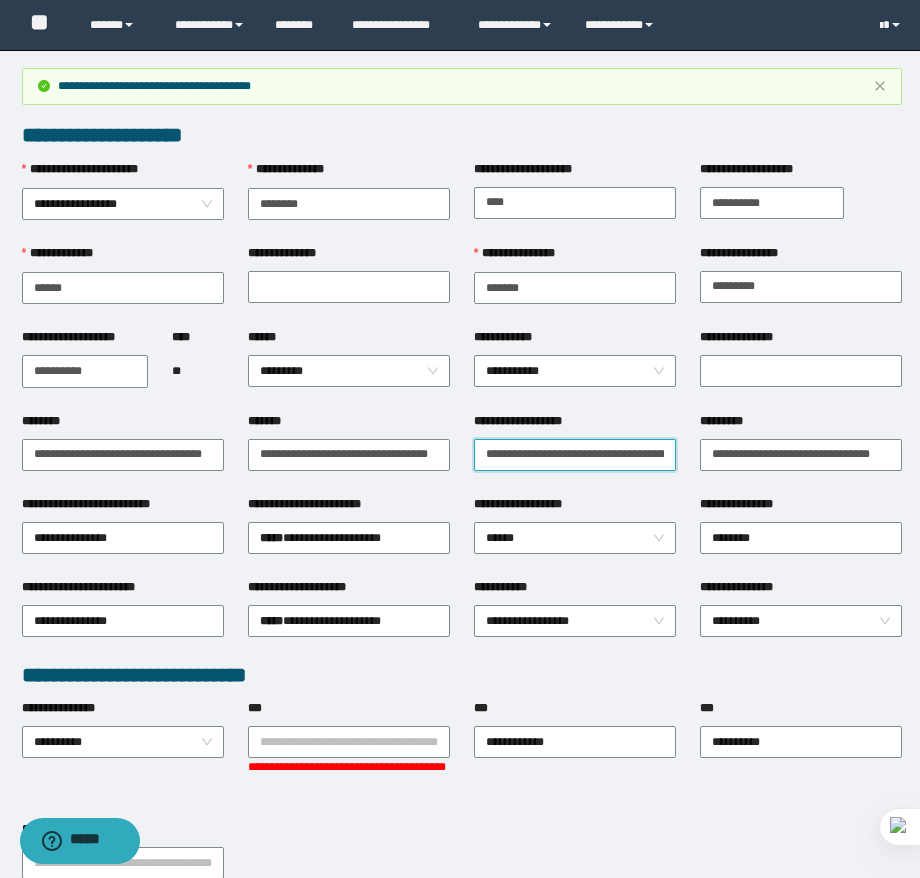 click on "**********" at bounding box center (575, 455) 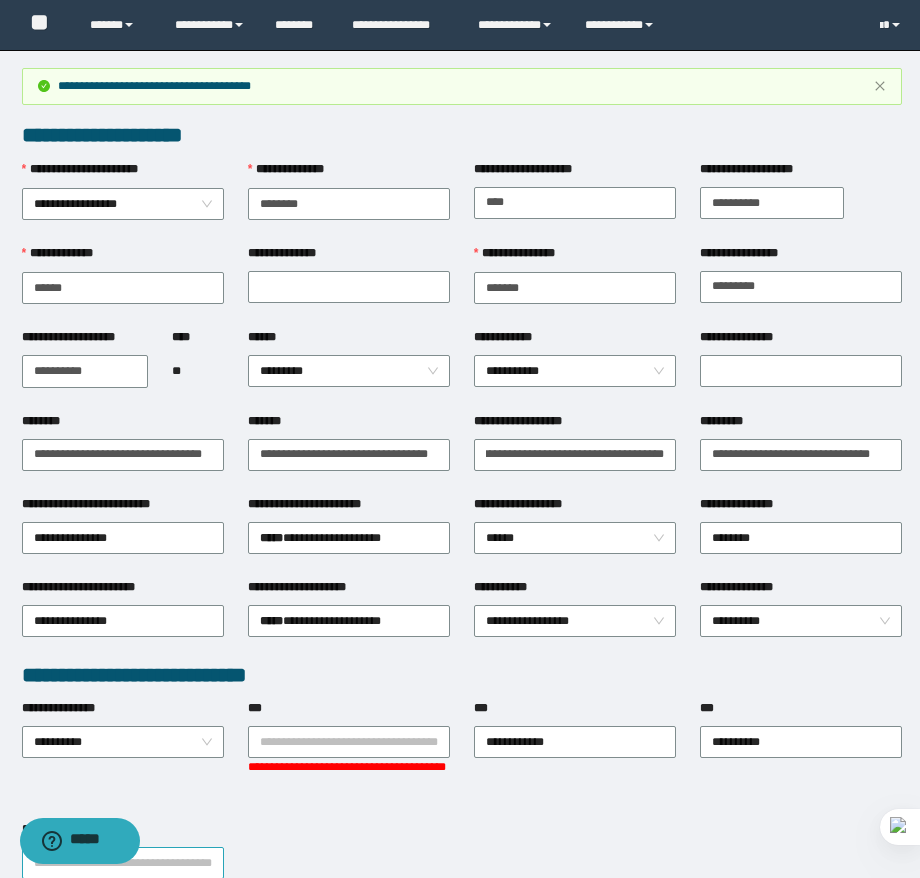 scroll, scrollTop: 0, scrollLeft: 0, axis: both 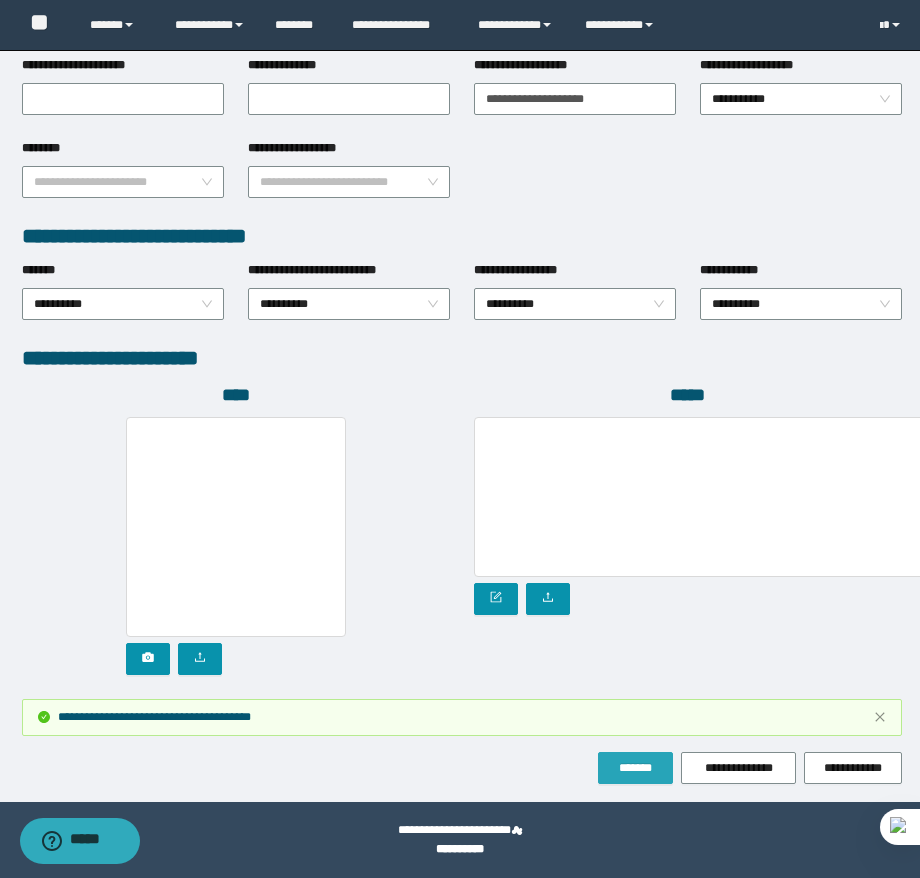 click on "*******" at bounding box center (635, 768) 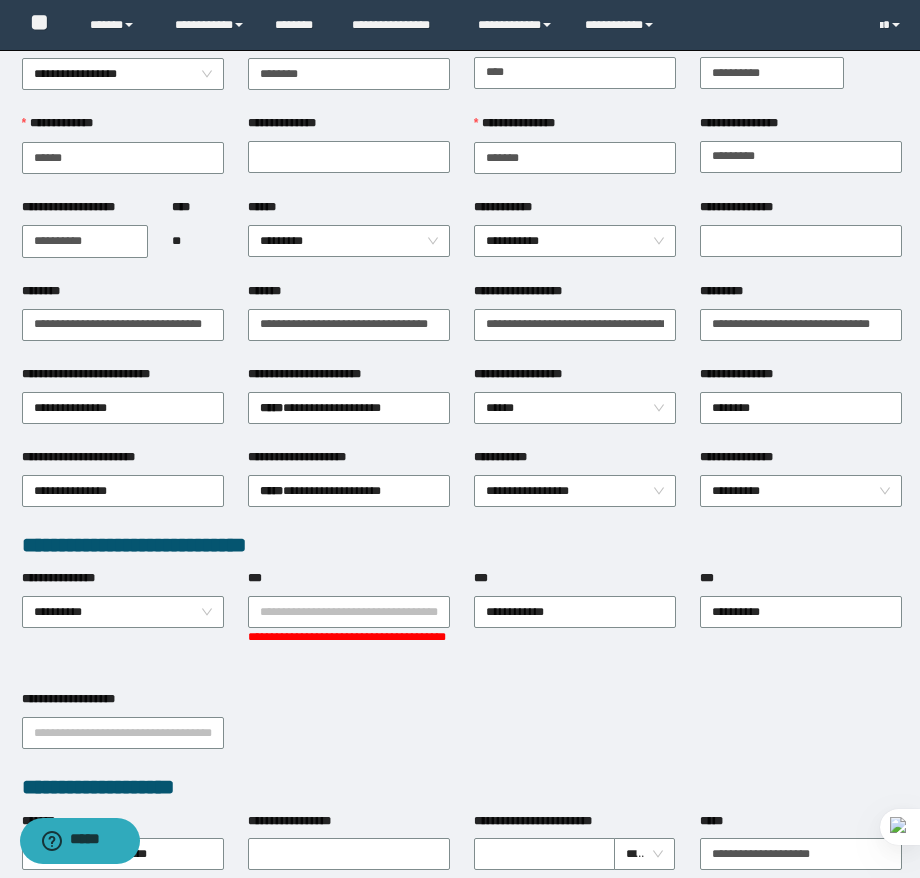 scroll, scrollTop: 0, scrollLeft: 0, axis: both 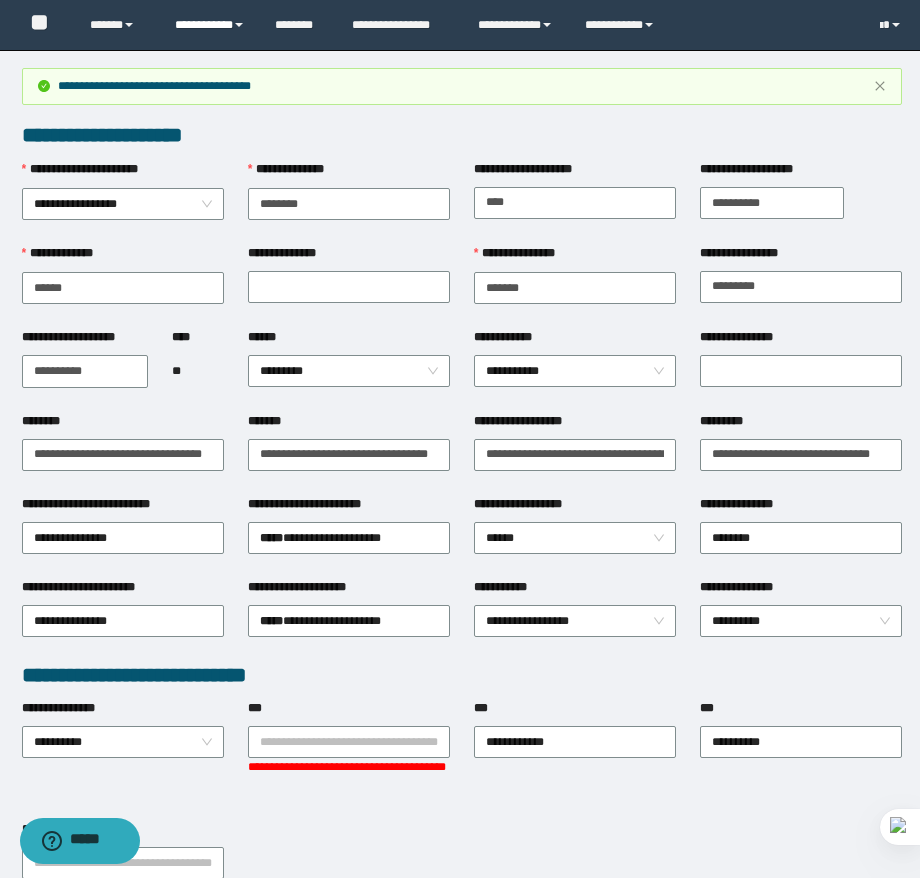 click on "**********" at bounding box center (210, 25) 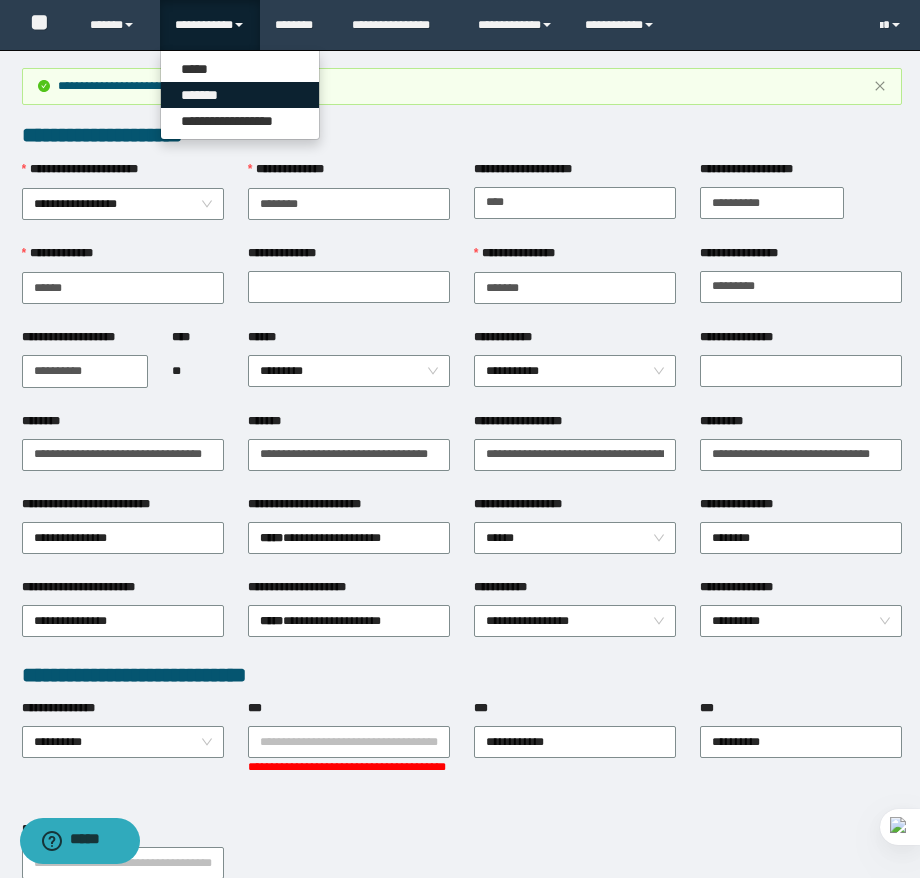 click on "*******" at bounding box center [240, 95] 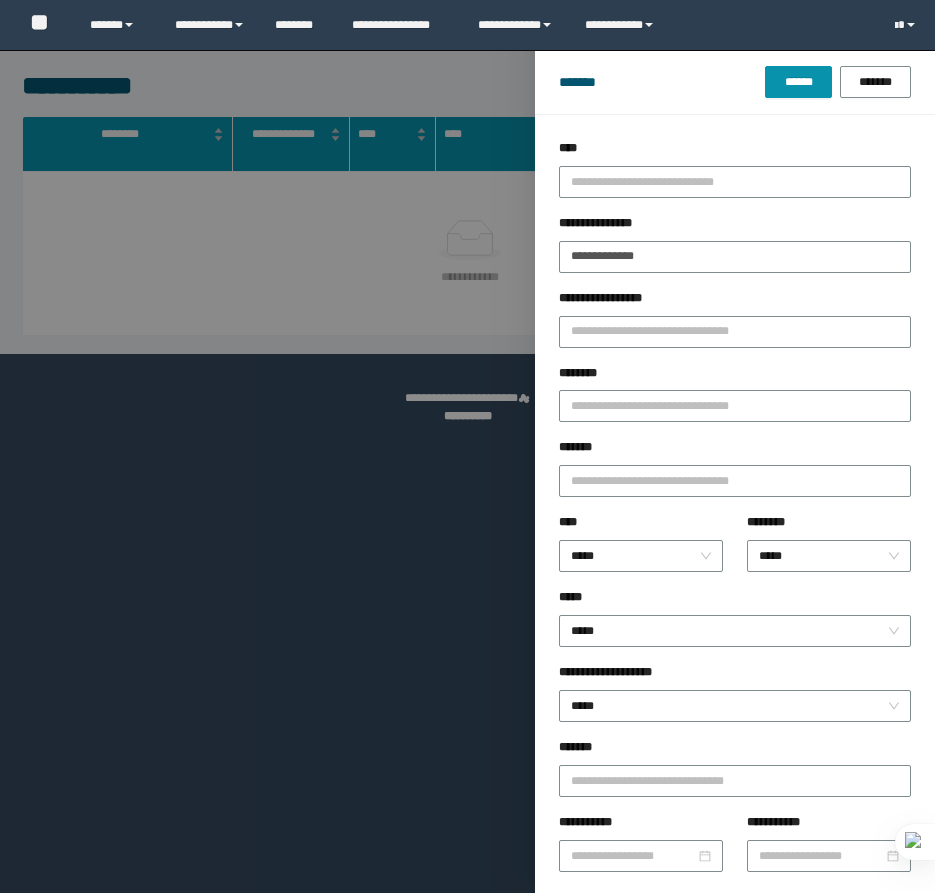 scroll, scrollTop: 0, scrollLeft: 0, axis: both 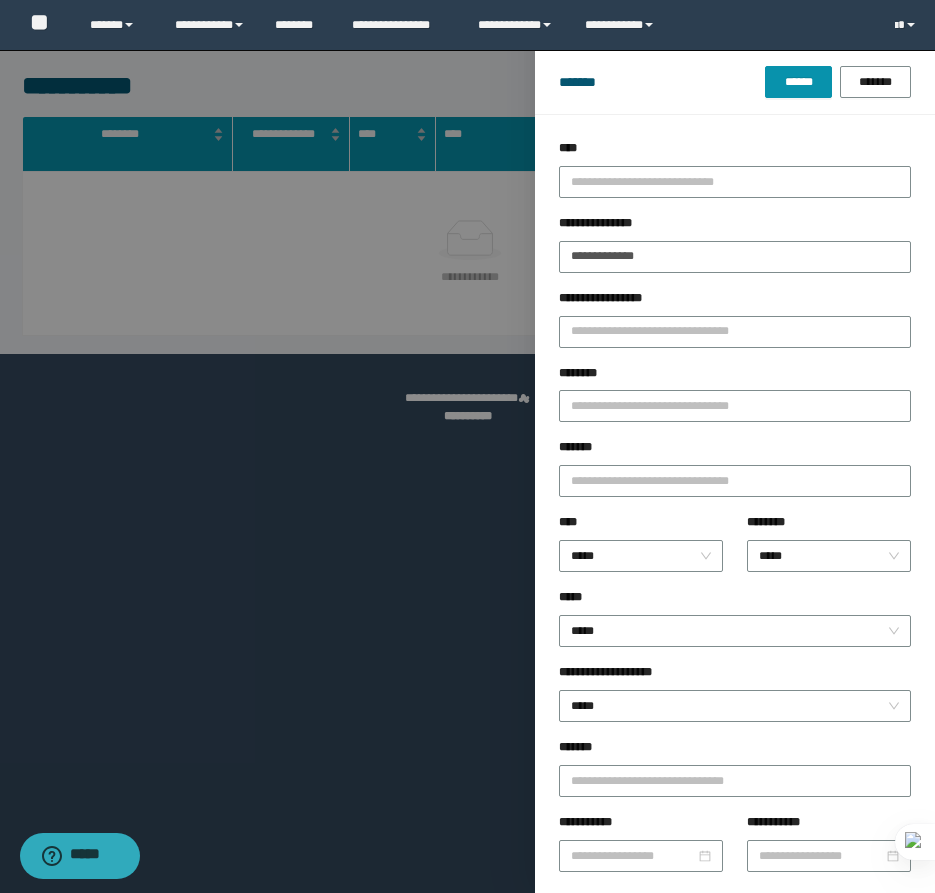 type on "**********" 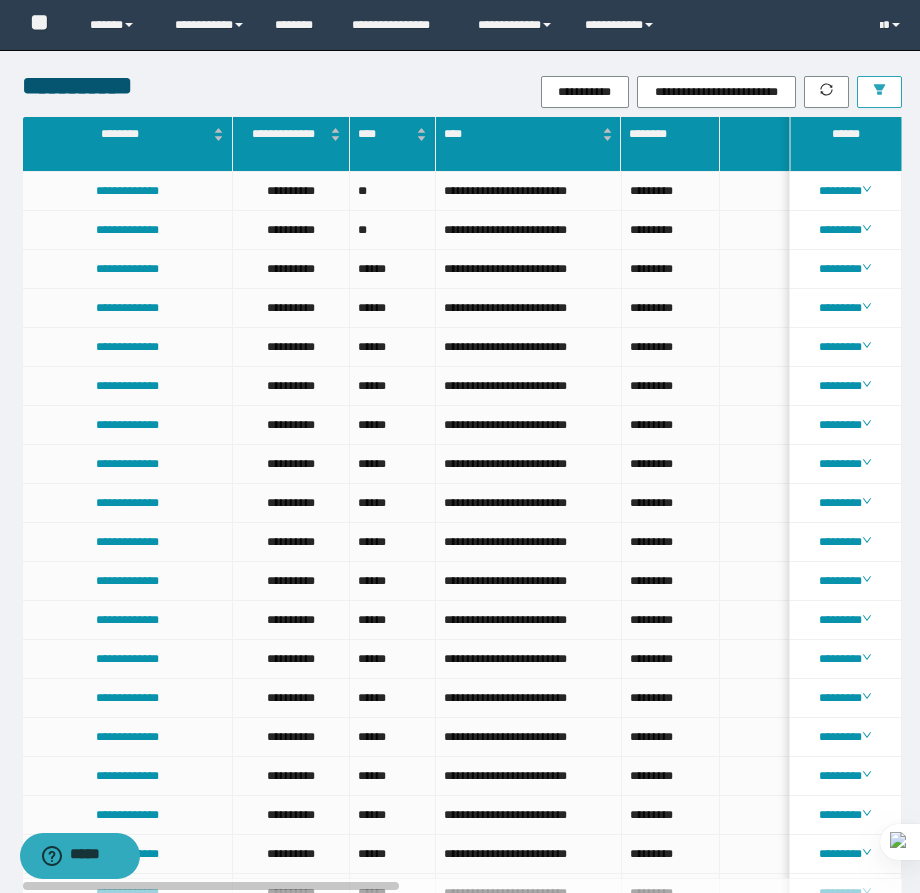 click 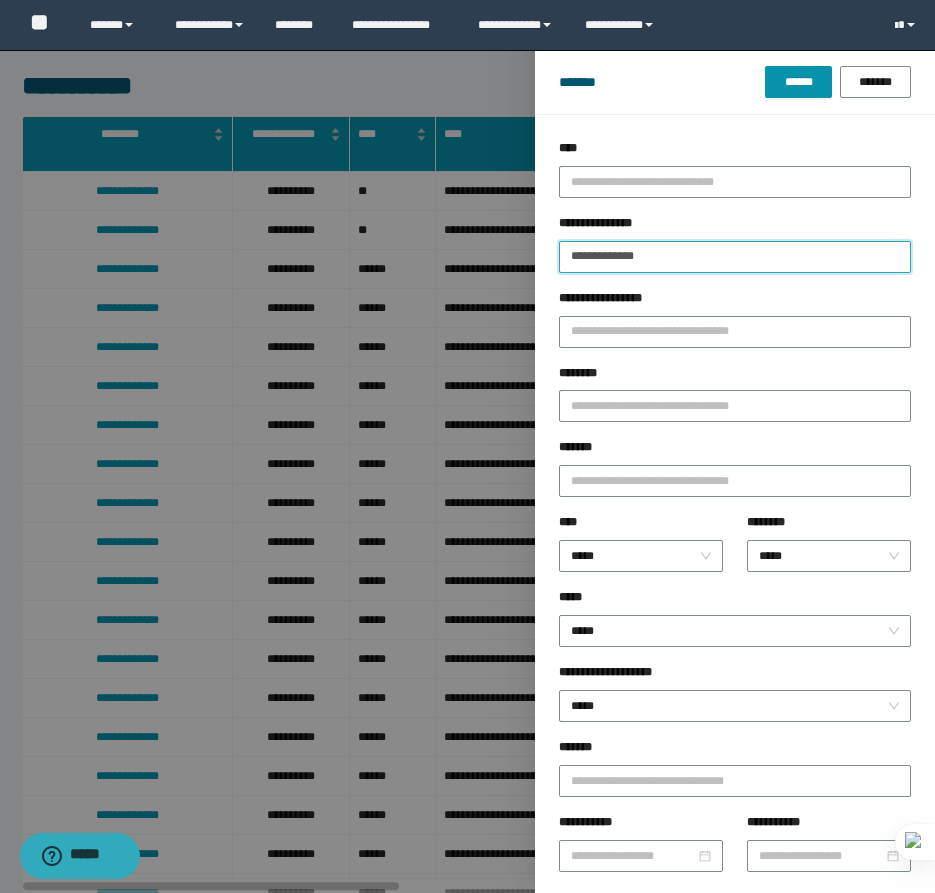 click on "**********" at bounding box center (735, 257) 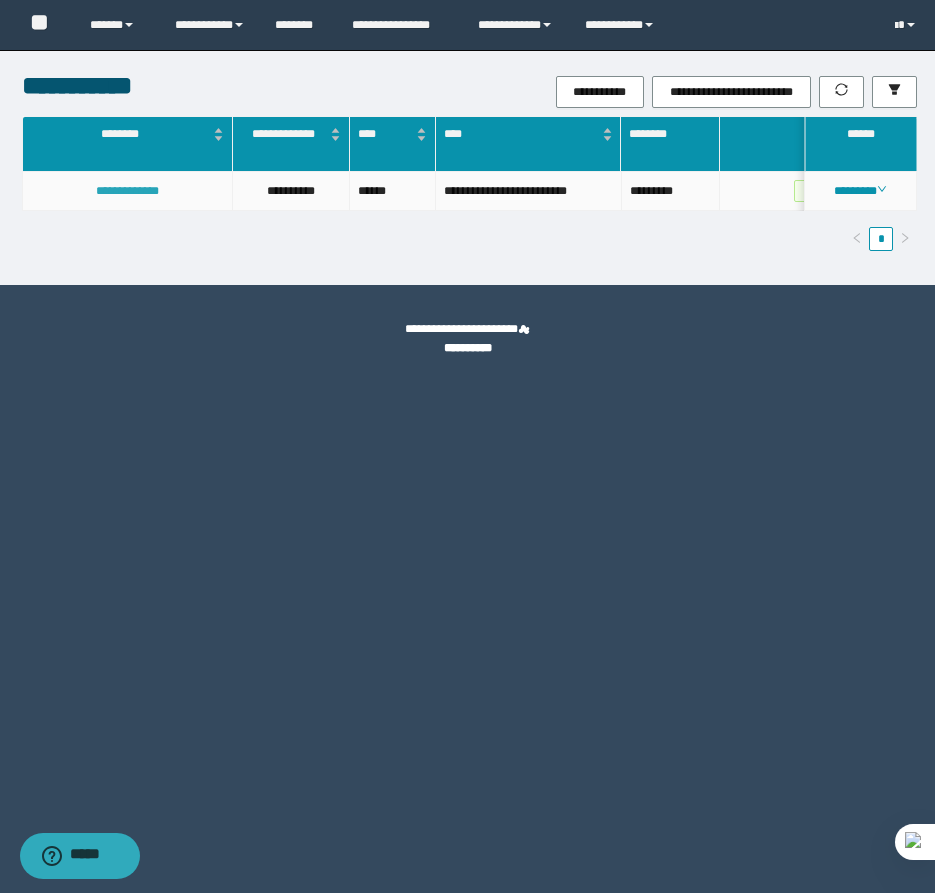 click on "**********" at bounding box center [127, 191] 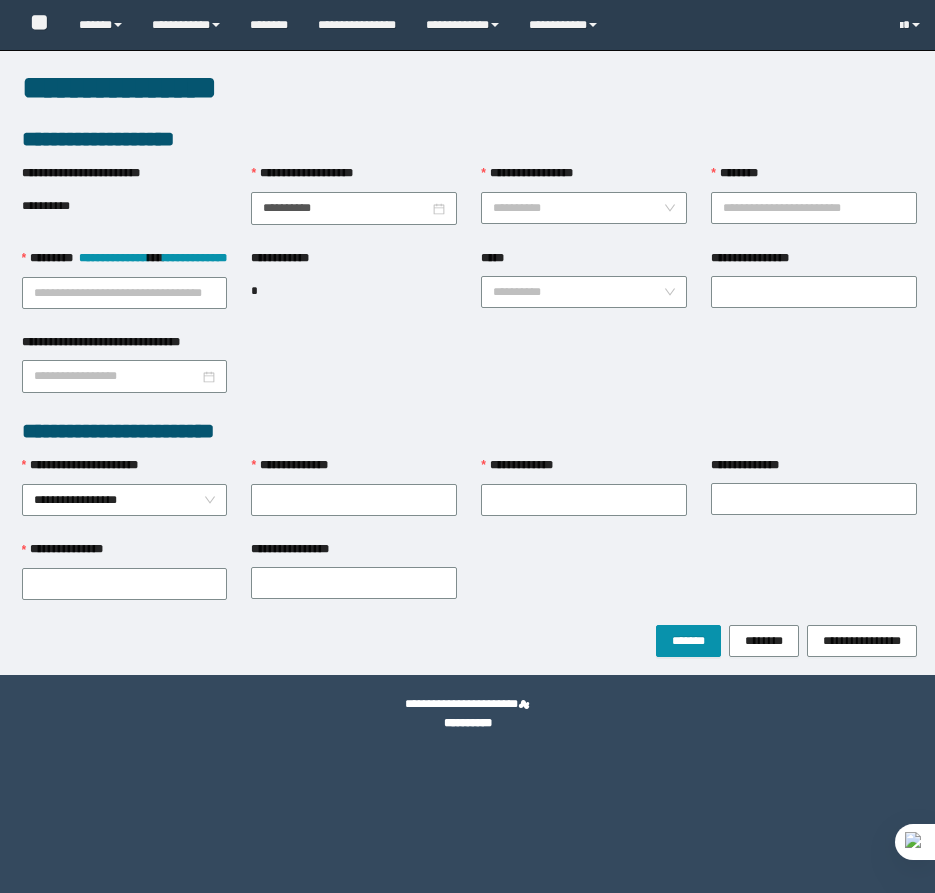scroll, scrollTop: 0, scrollLeft: 0, axis: both 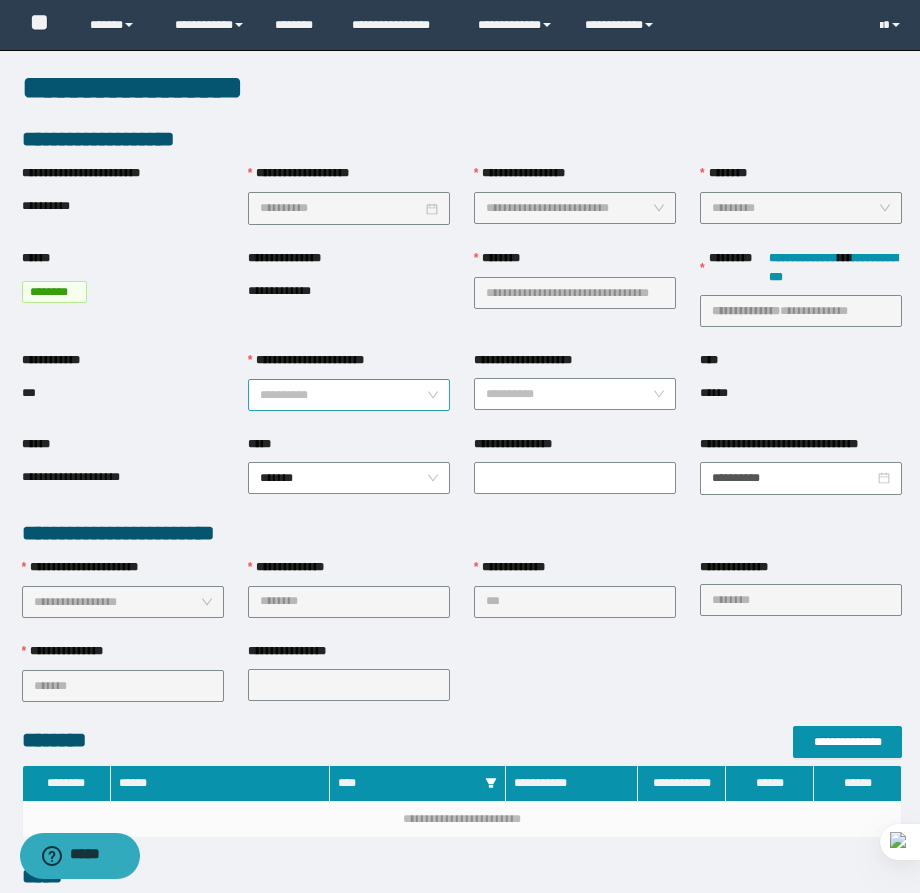 click on "**********" at bounding box center [343, 395] 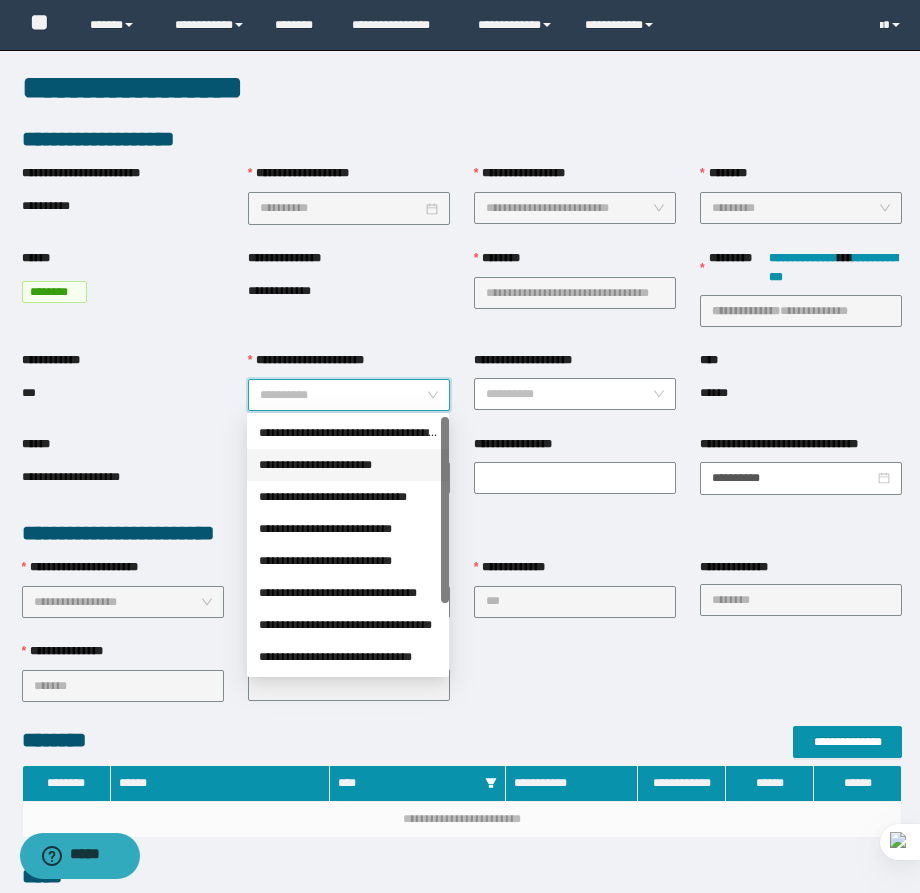 click on "**********" at bounding box center (348, 465) 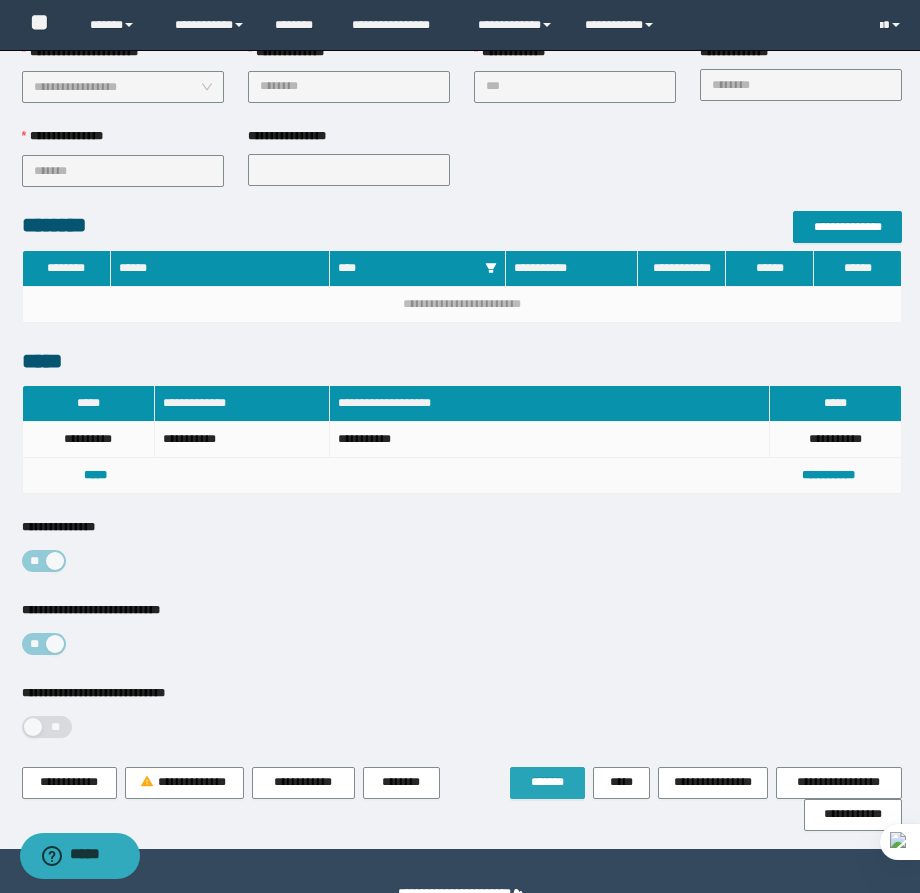 scroll, scrollTop: 564, scrollLeft: 0, axis: vertical 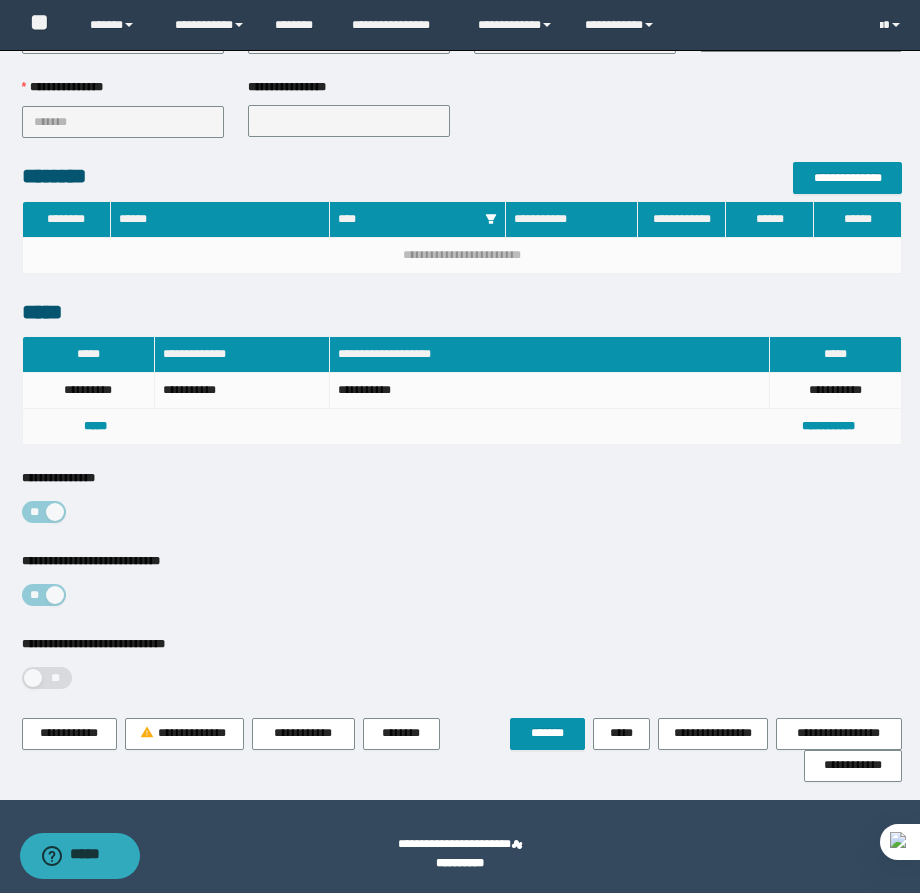 click on "**********" at bounding box center (462, 676) 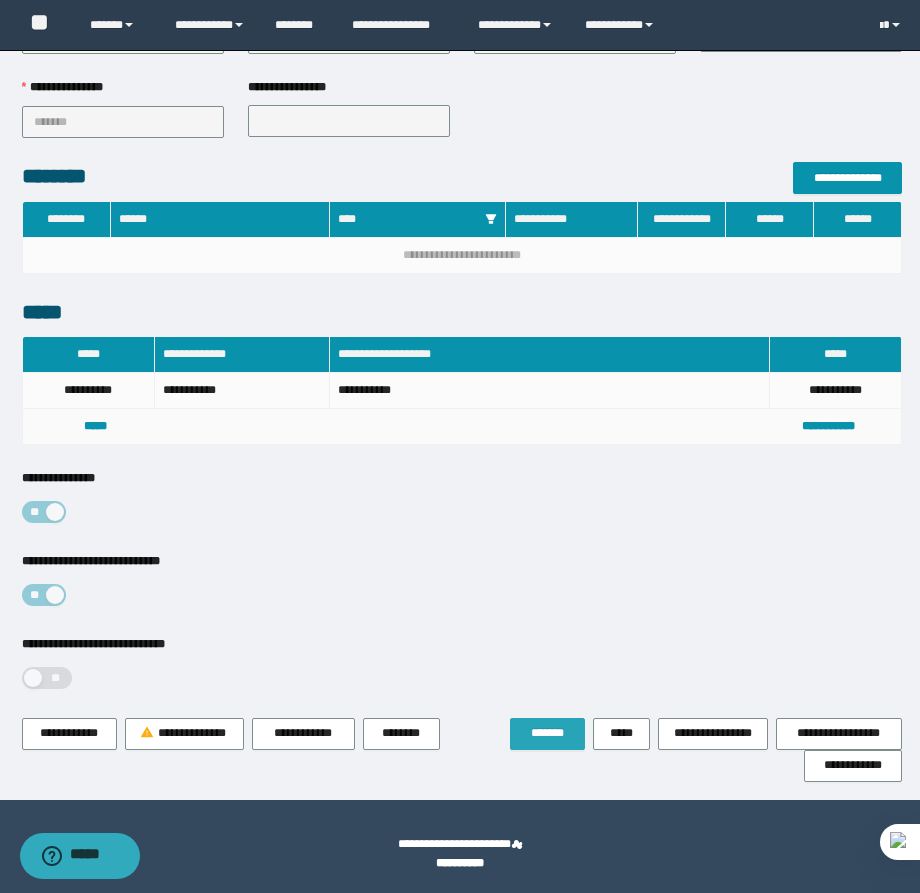 click on "*******" at bounding box center [547, 733] 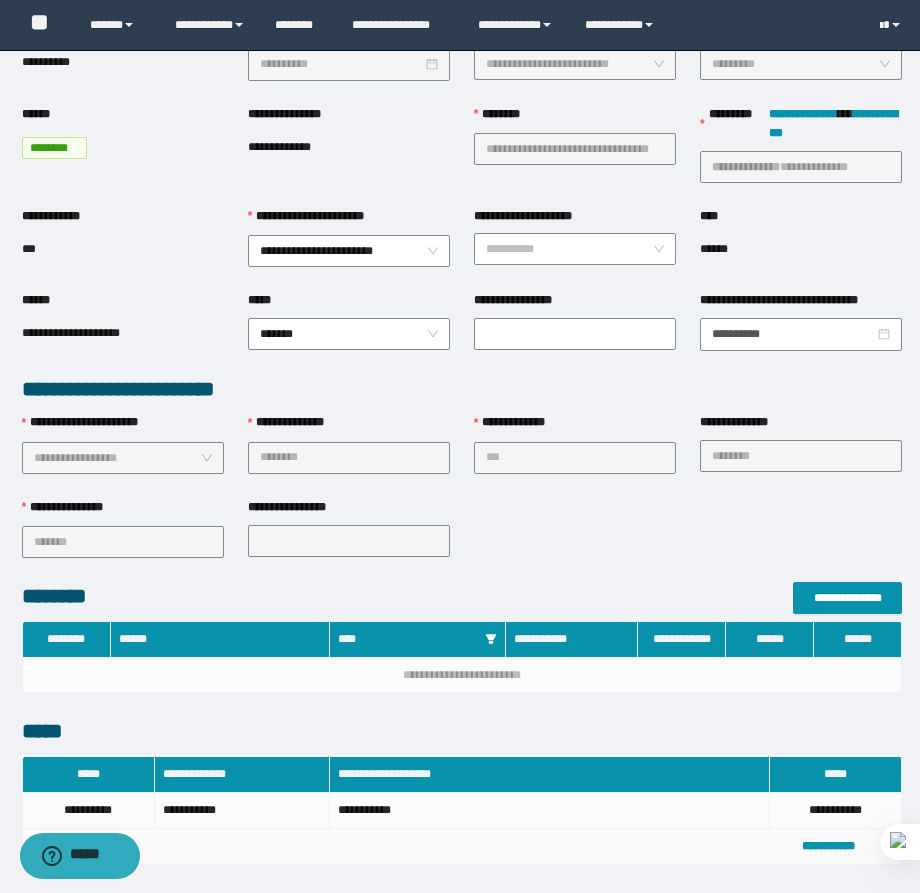 scroll, scrollTop: 0, scrollLeft: 0, axis: both 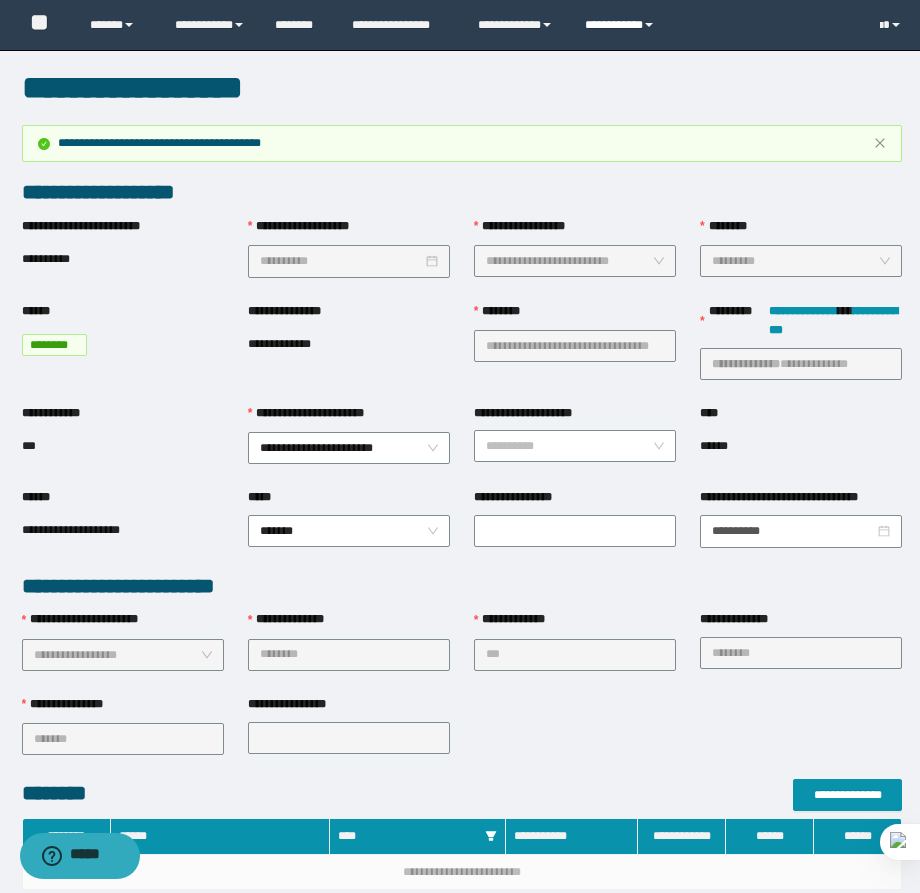 click on "**********" at bounding box center (622, 25) 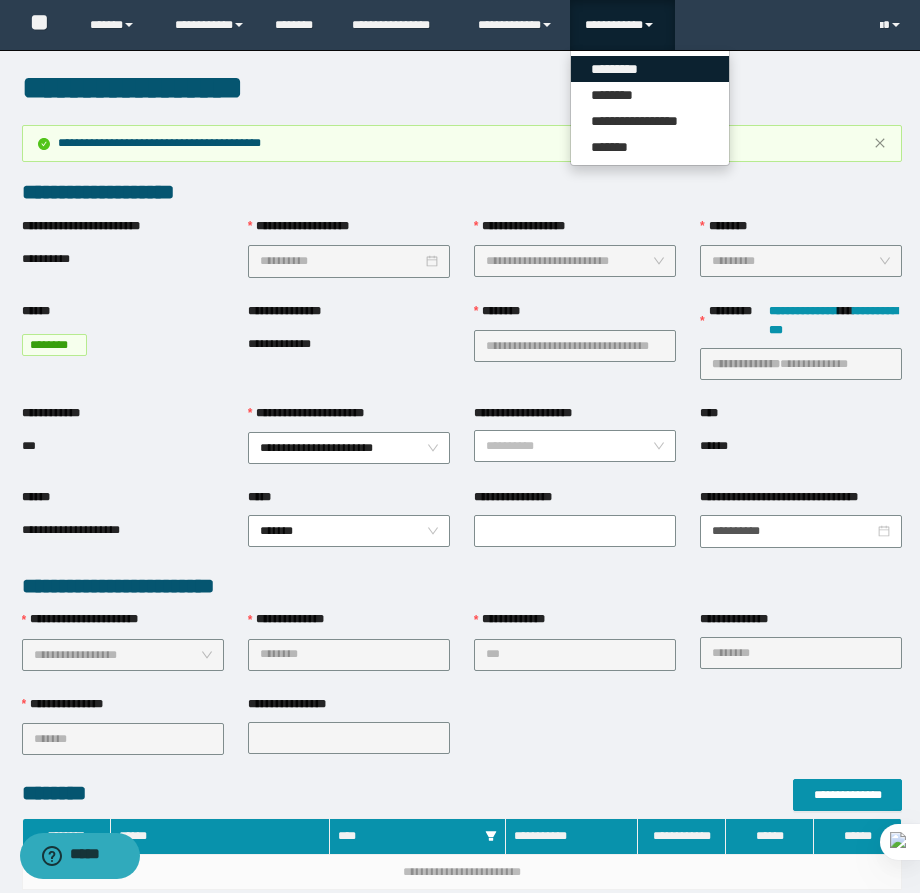click on "*********" at bounding box center [650, 69] 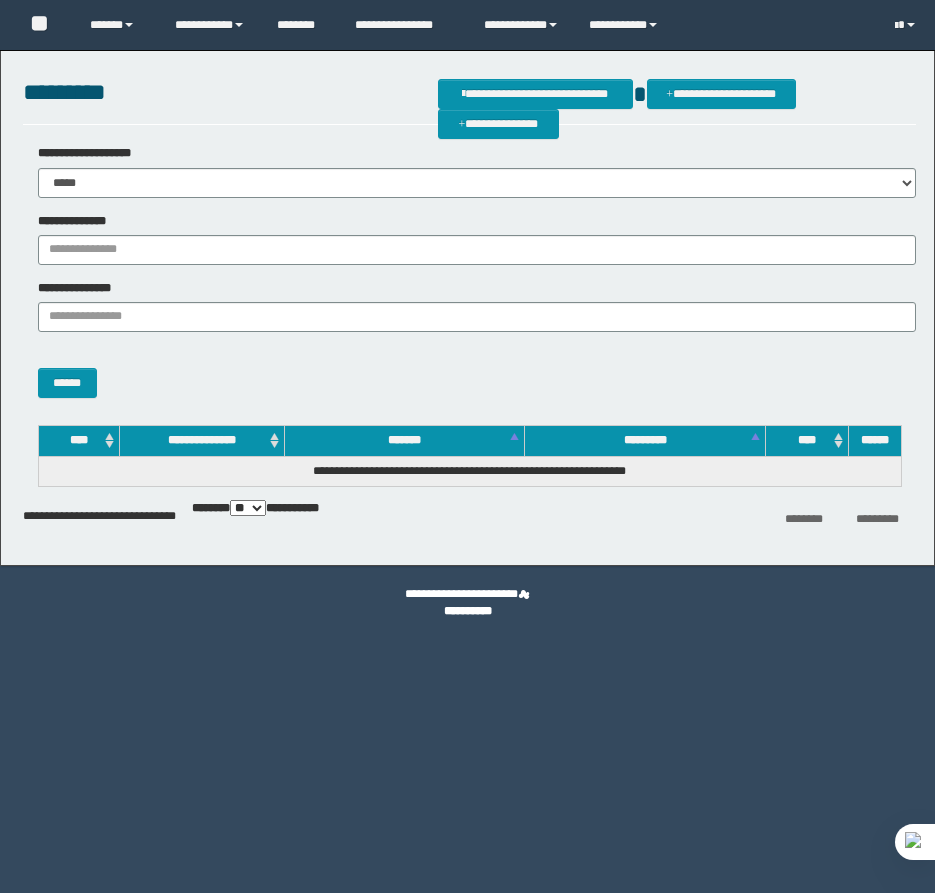 scroll, scrollTop: 0, scrollLeft: 0, axis: both 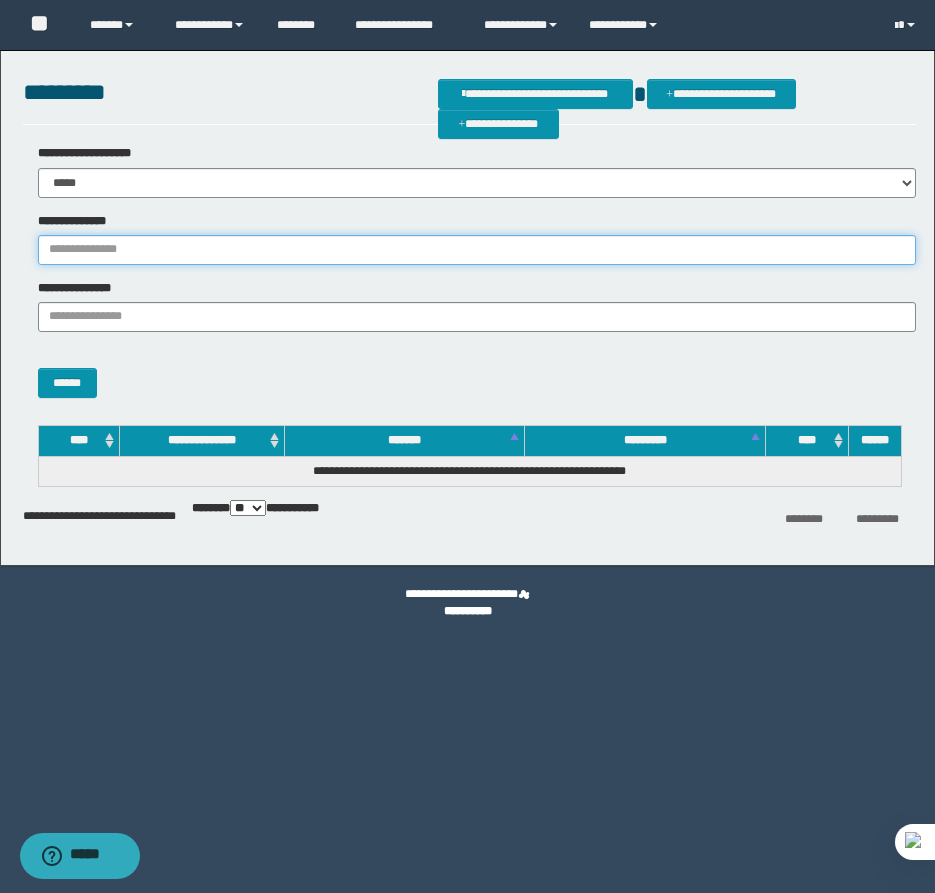 click on "**********" at bounding box center [477, 250] 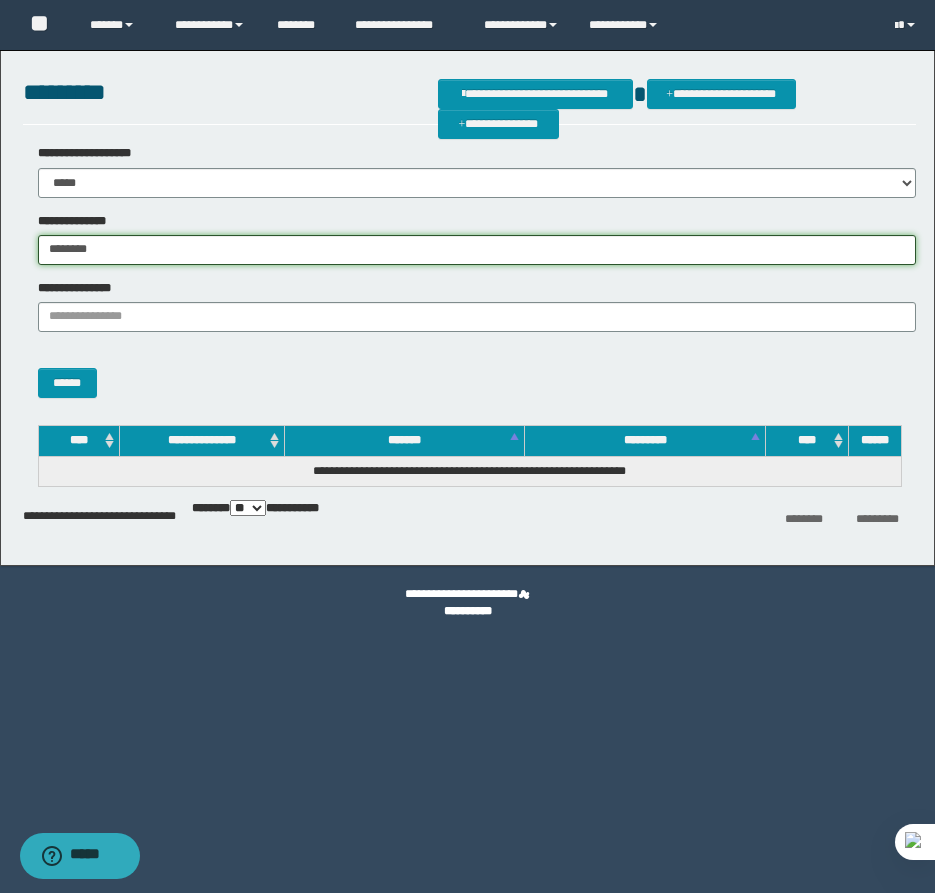 type on "********" 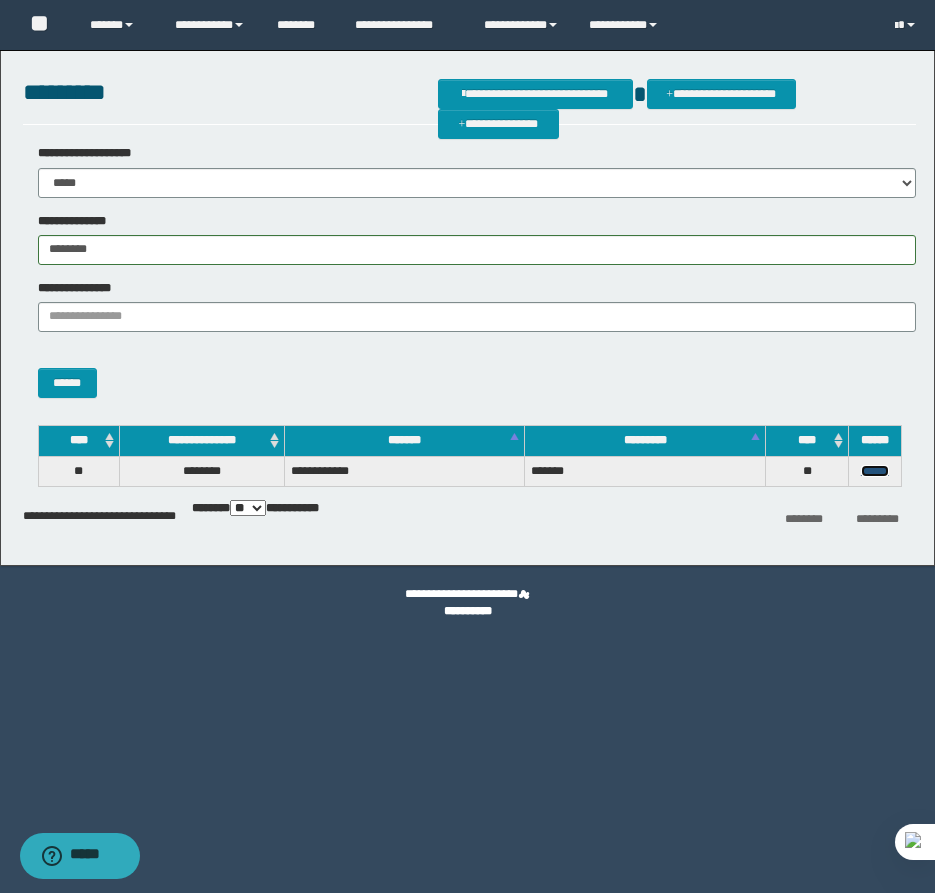 click on "******" at bounding box center (875, 471) 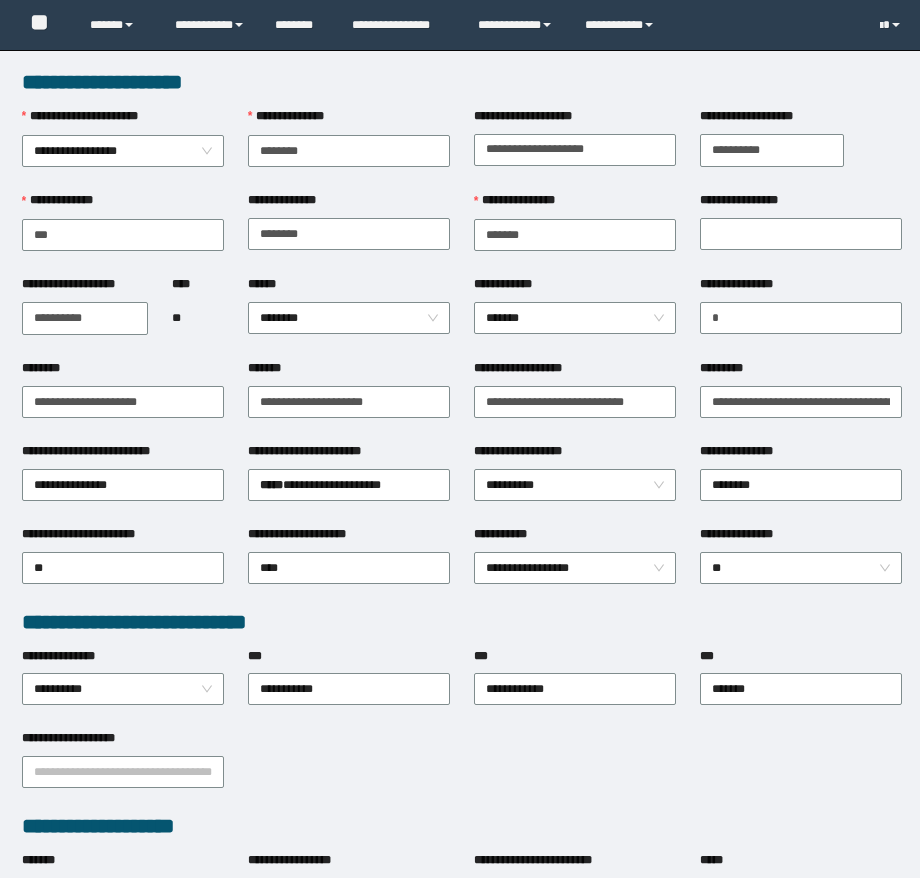 scroll, scrollTop: 0, scrollLeft: 0, axis: both 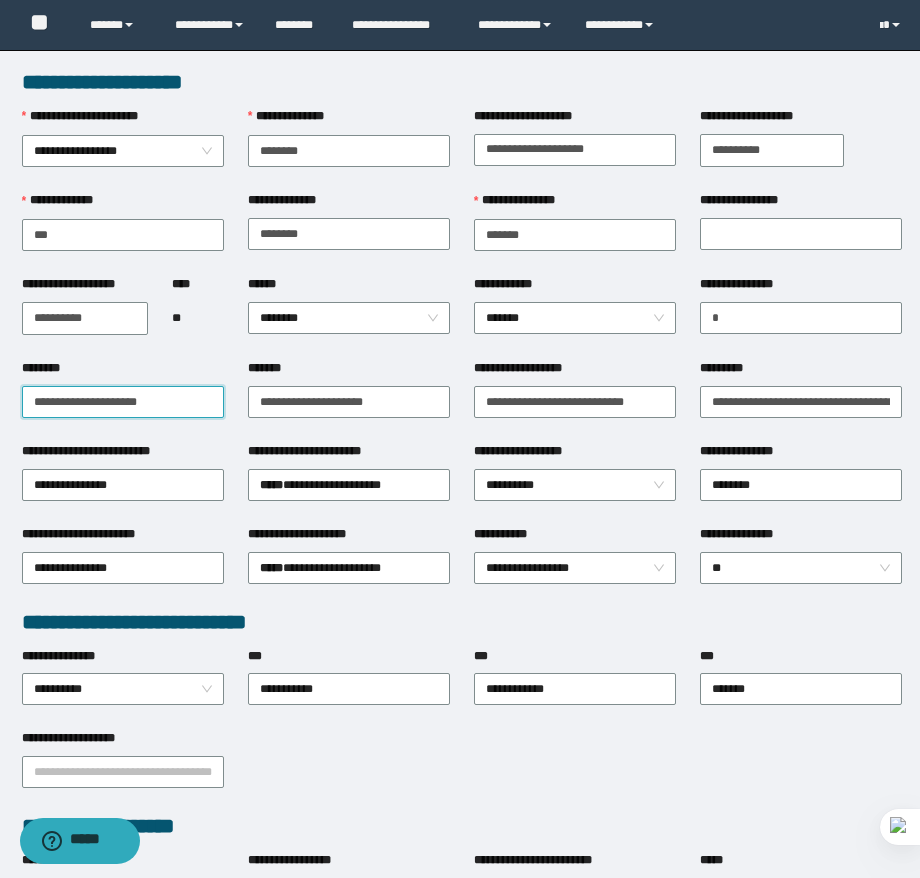 click on "**********" at bounding box center (123, 402) 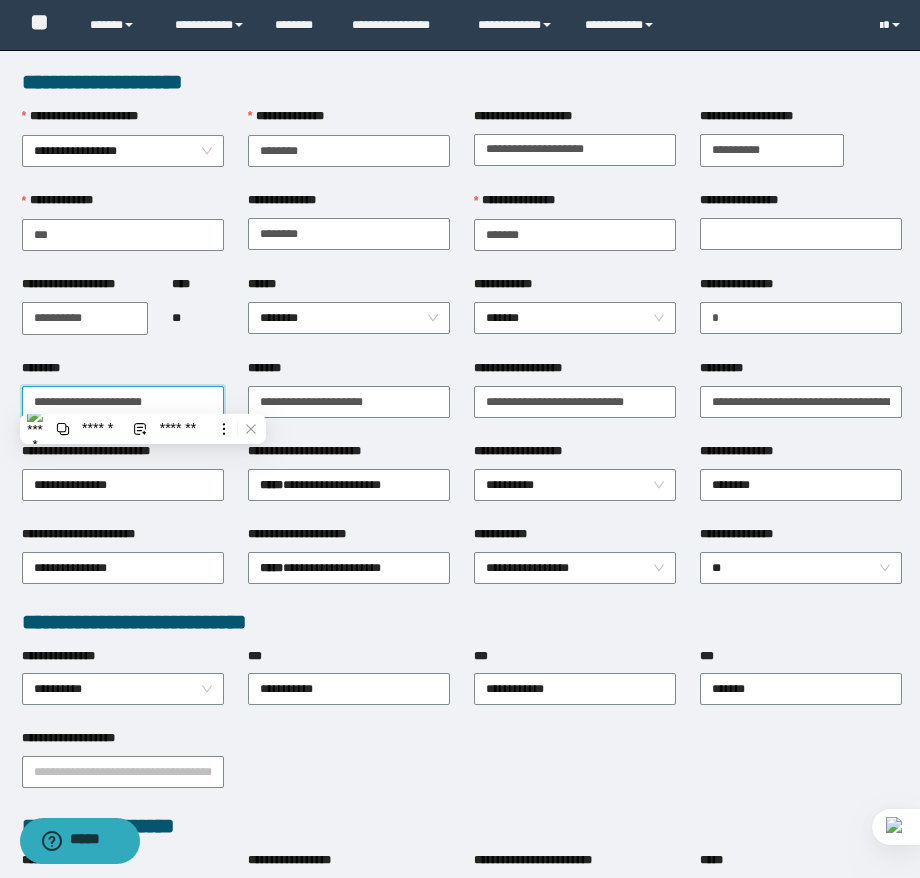 type on "**********" 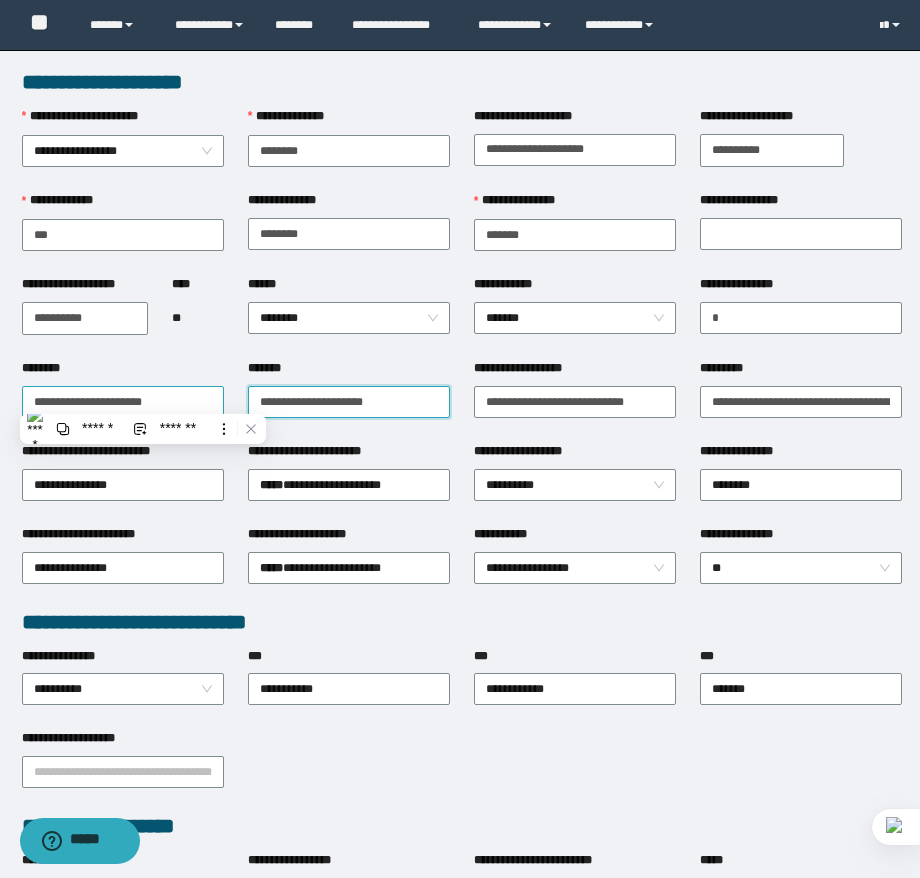 paste on "*" 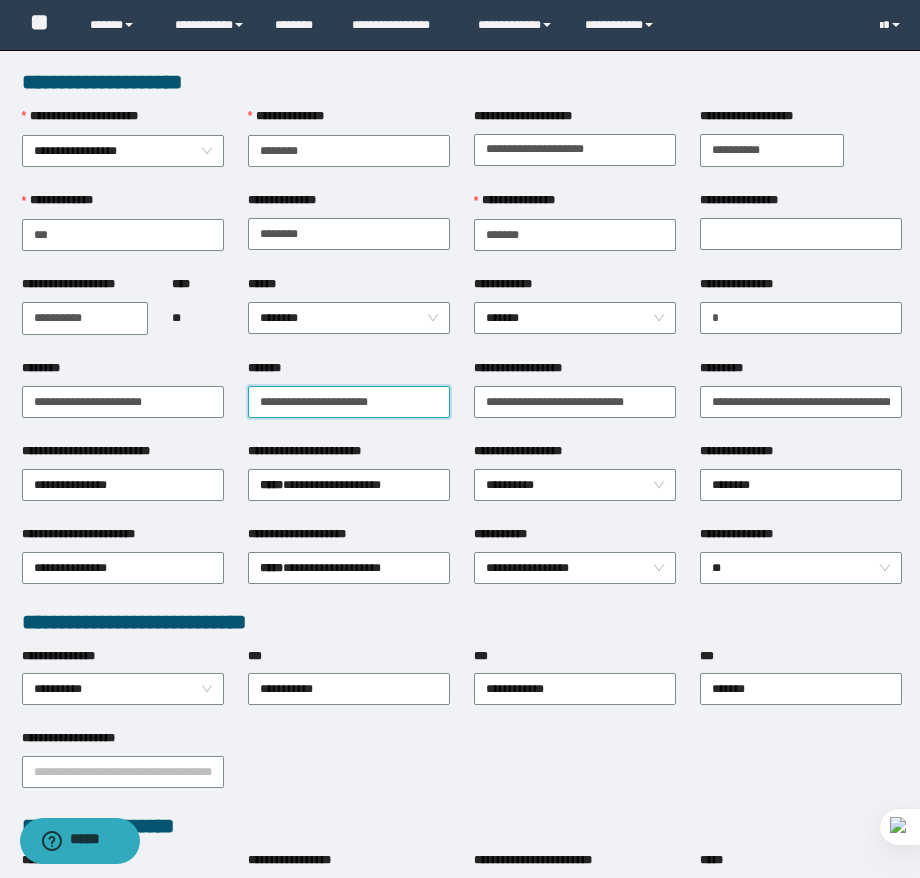type on "**********" 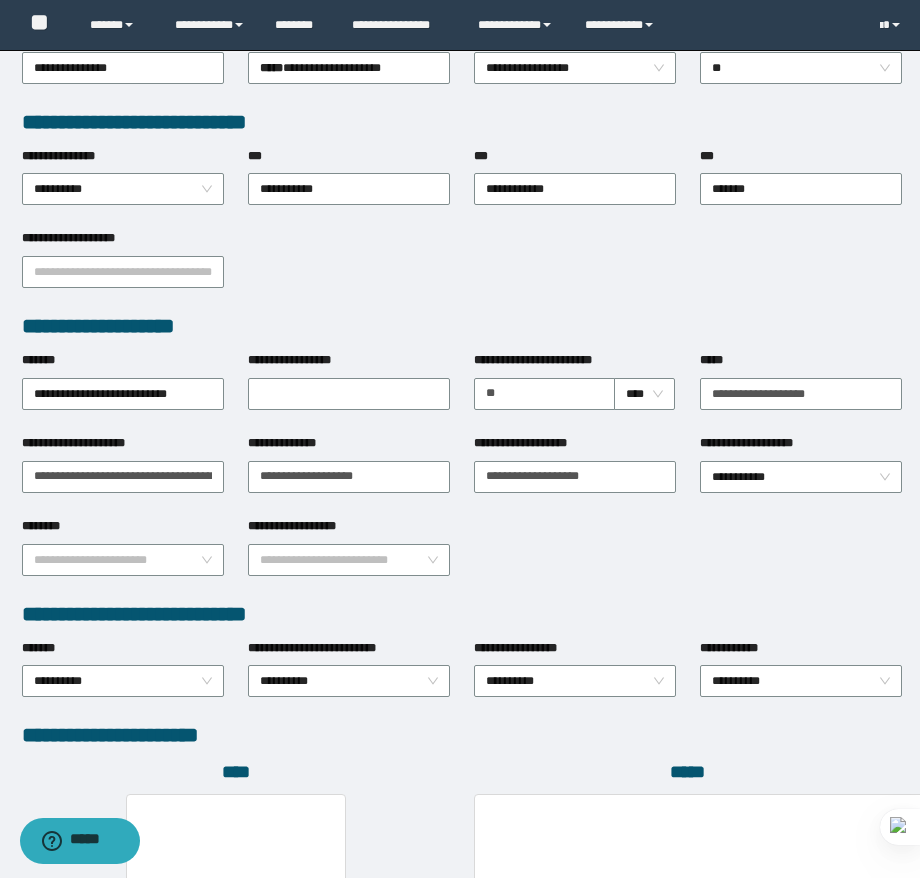 scroll, scrollTop: 825, scrollLeft: 0, axis: vertical 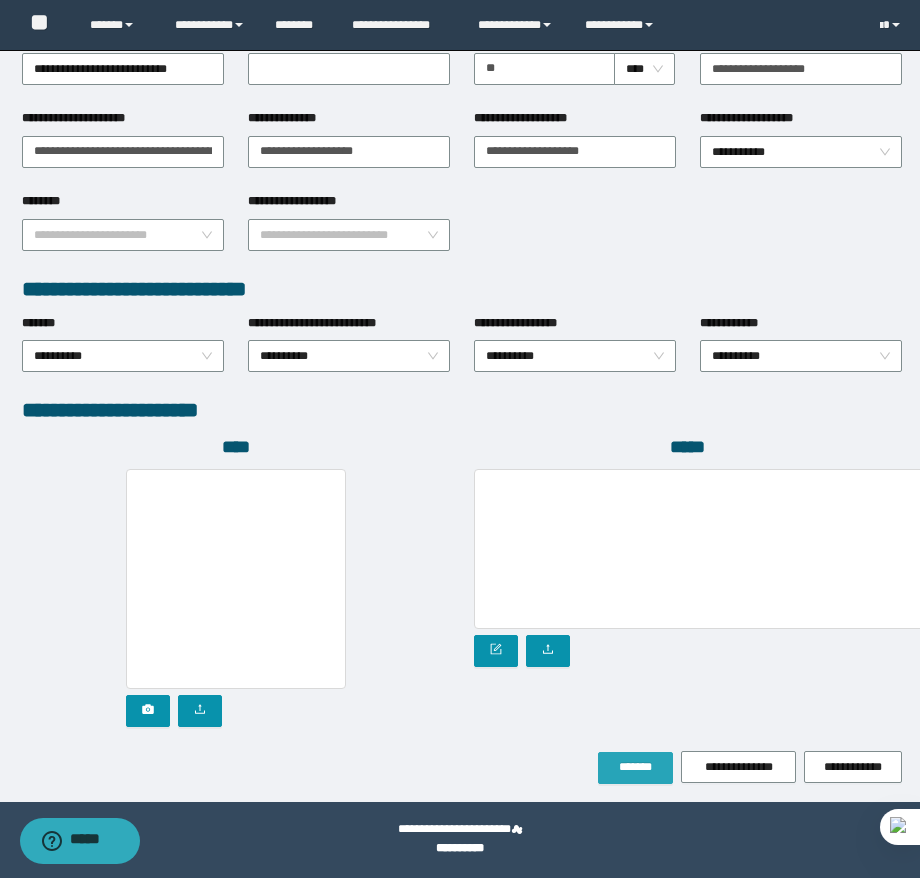 click on "*******" at bounding box center [635, 767] 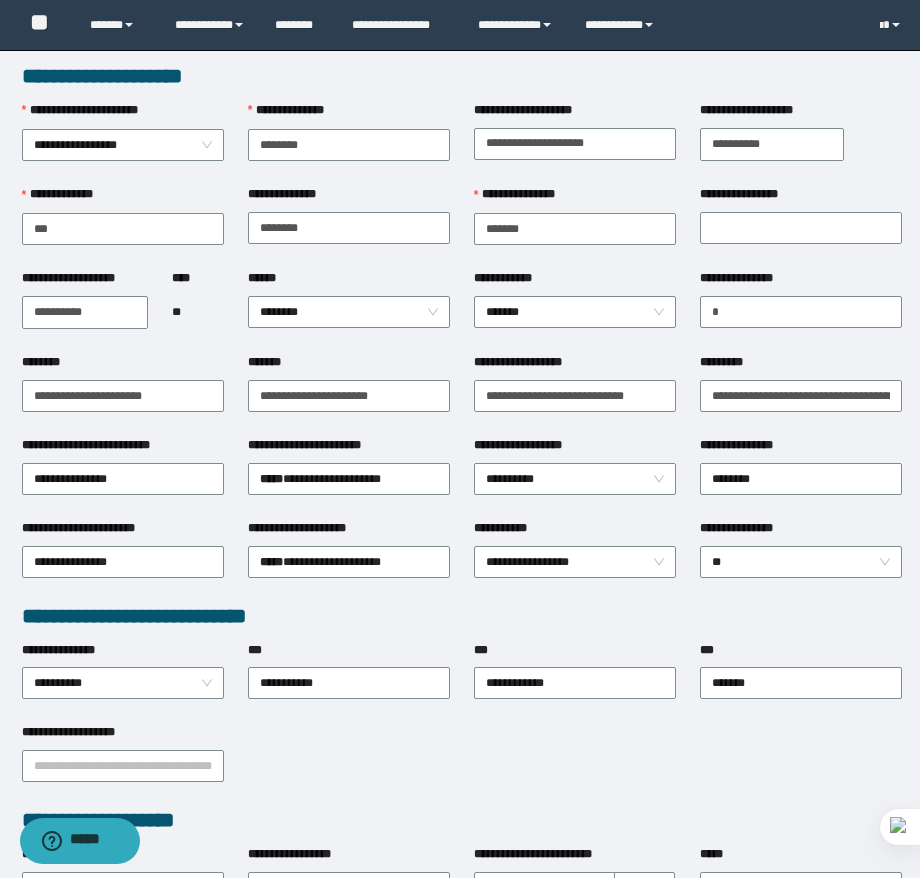 scroll, scrollTop: 0, scrollLeft: 0, axis: both 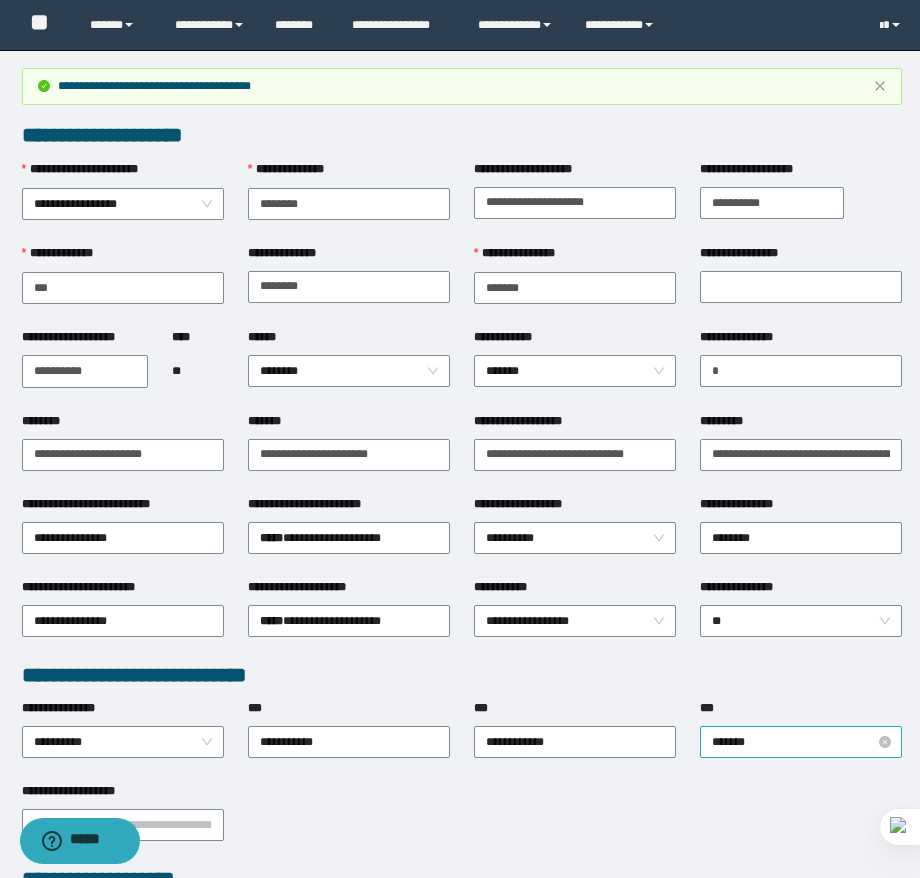 click on "*******" at bounding box center (801, 742) 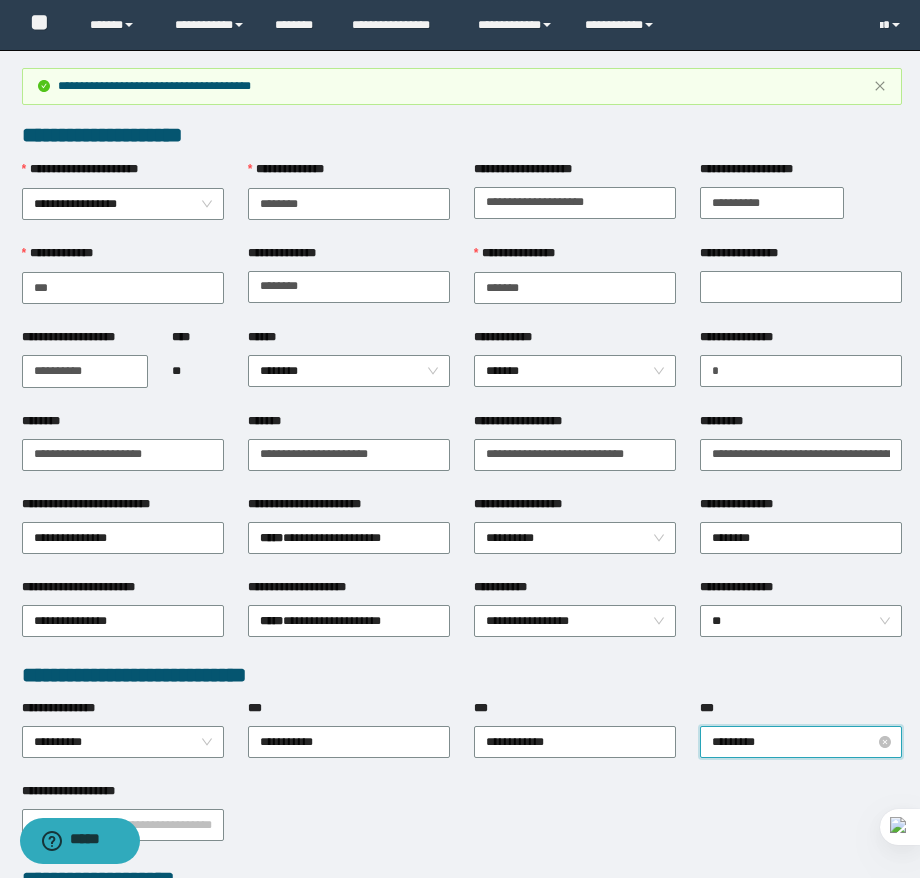 type on "**********" 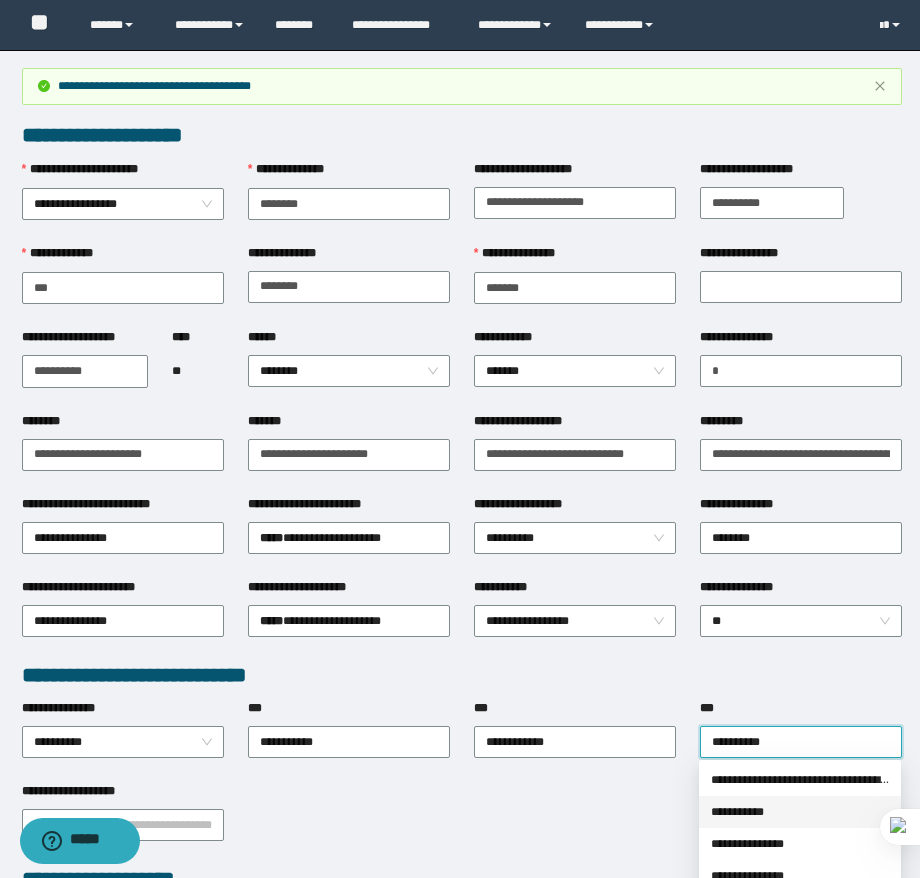 click on "**********" at bounding box center (800, 812) 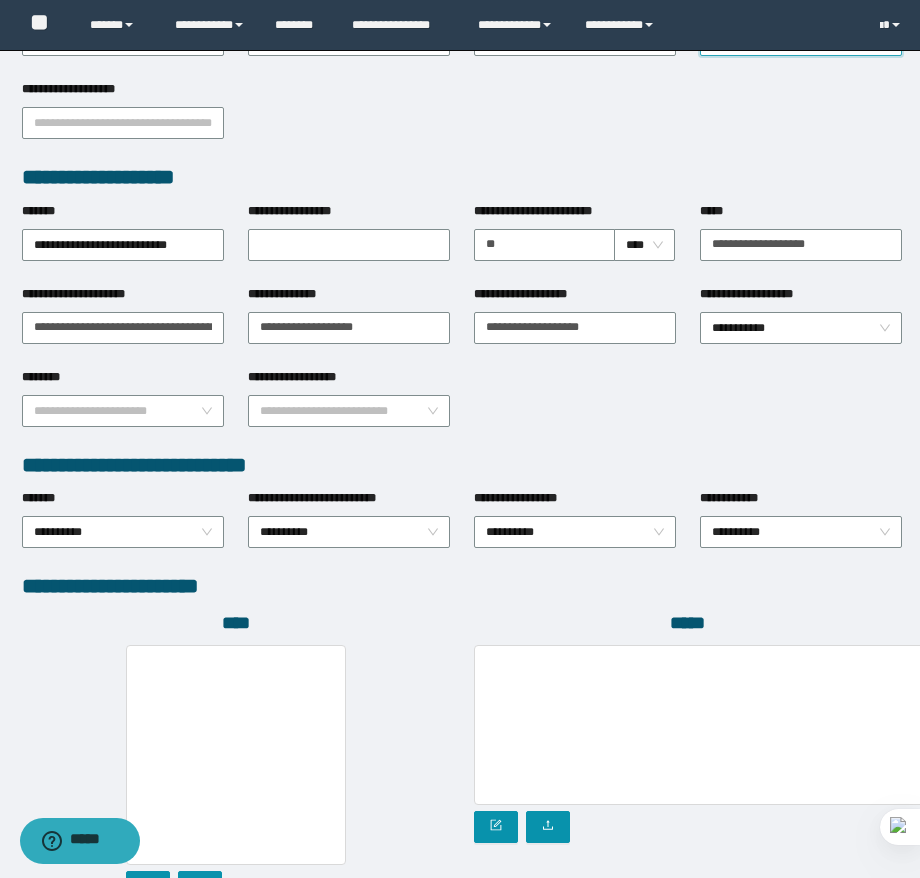 scroll, scrollTop: 931, scrollLeft: 0, axis: vertical 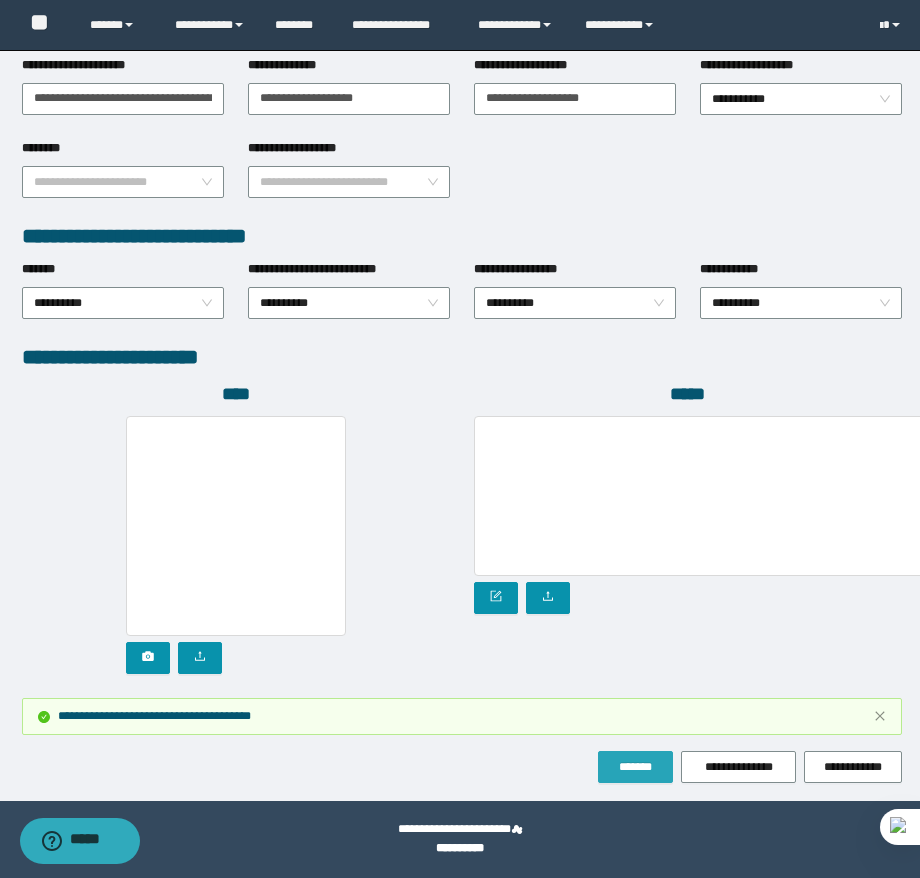 click on "*******" at bounding box center (635, 767) 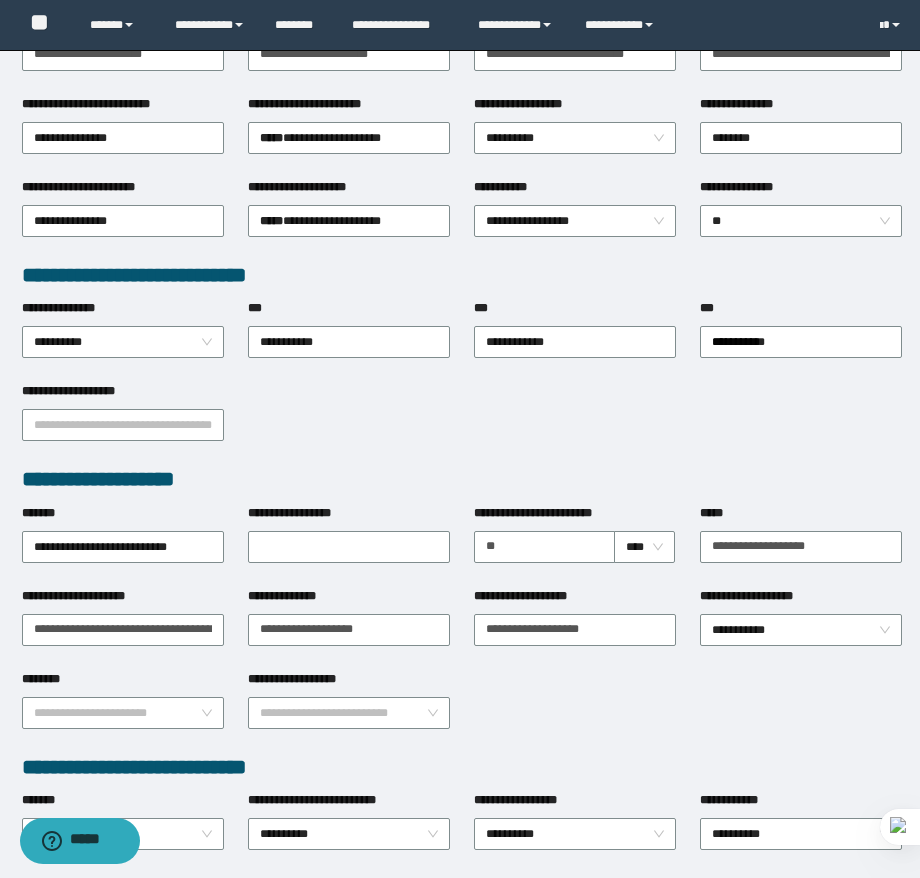 scroll, scrollTop: 900, scrollLeft: 0, axis: vertical 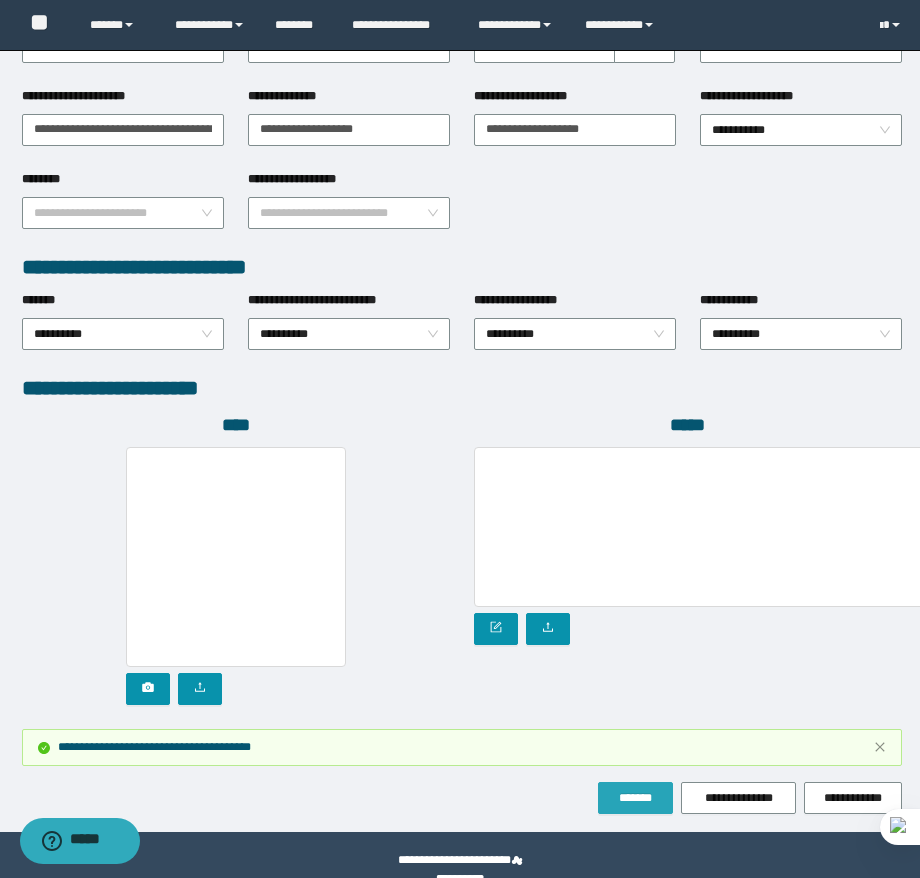 click on "*******" at bounding box center [635, 798] 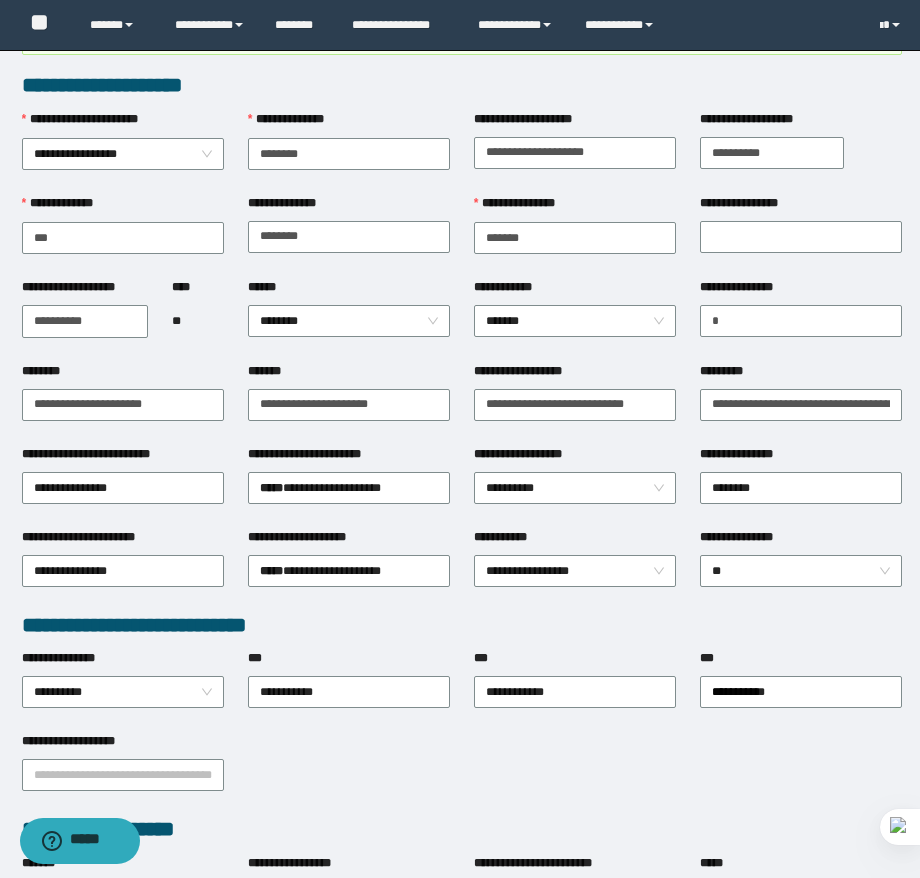 scroll, scrollTop: 0, scrollLeft: 0, axis: both 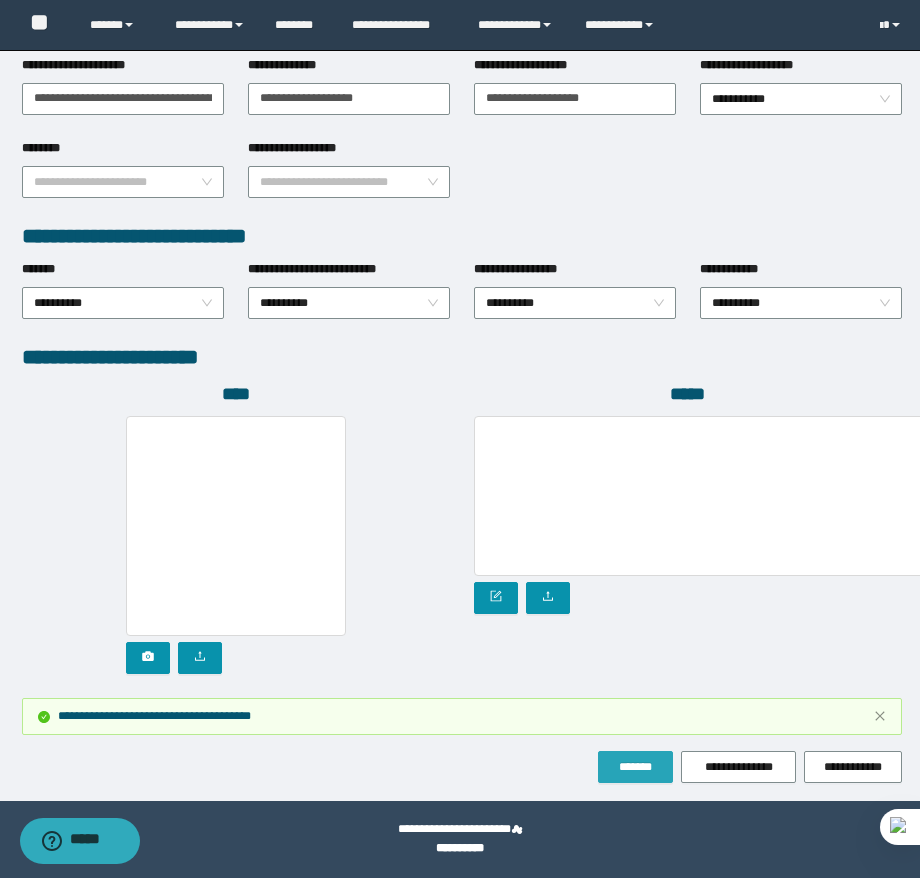 click on "*******" at bounding box center [635, 767] 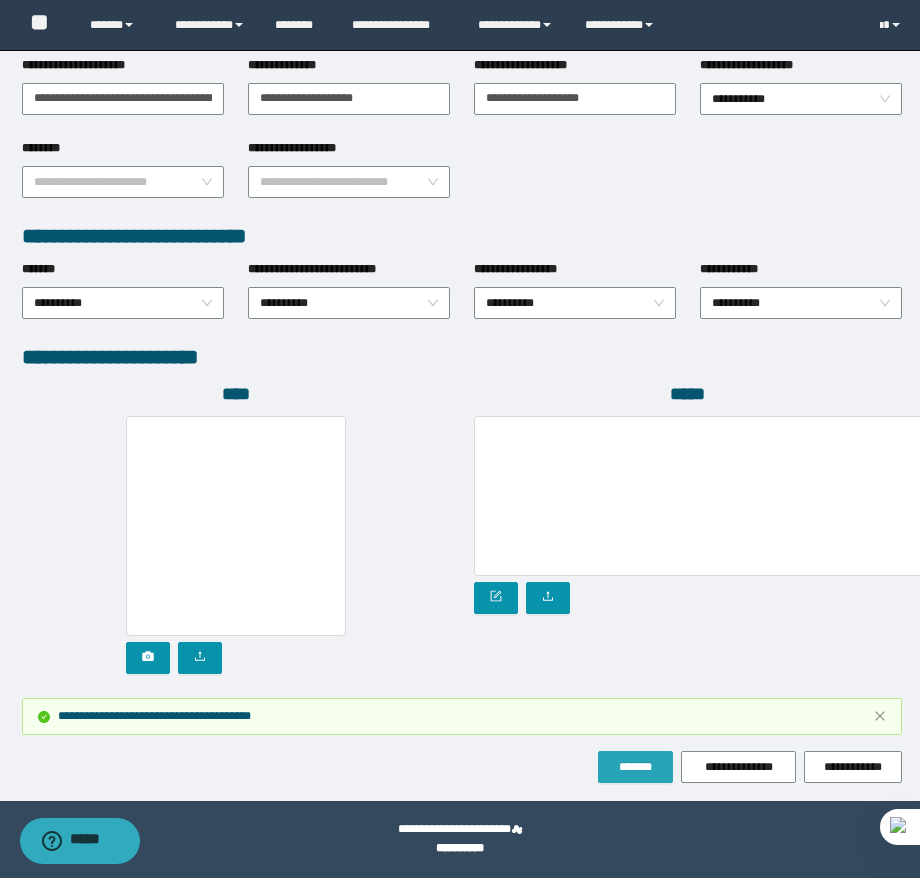 type 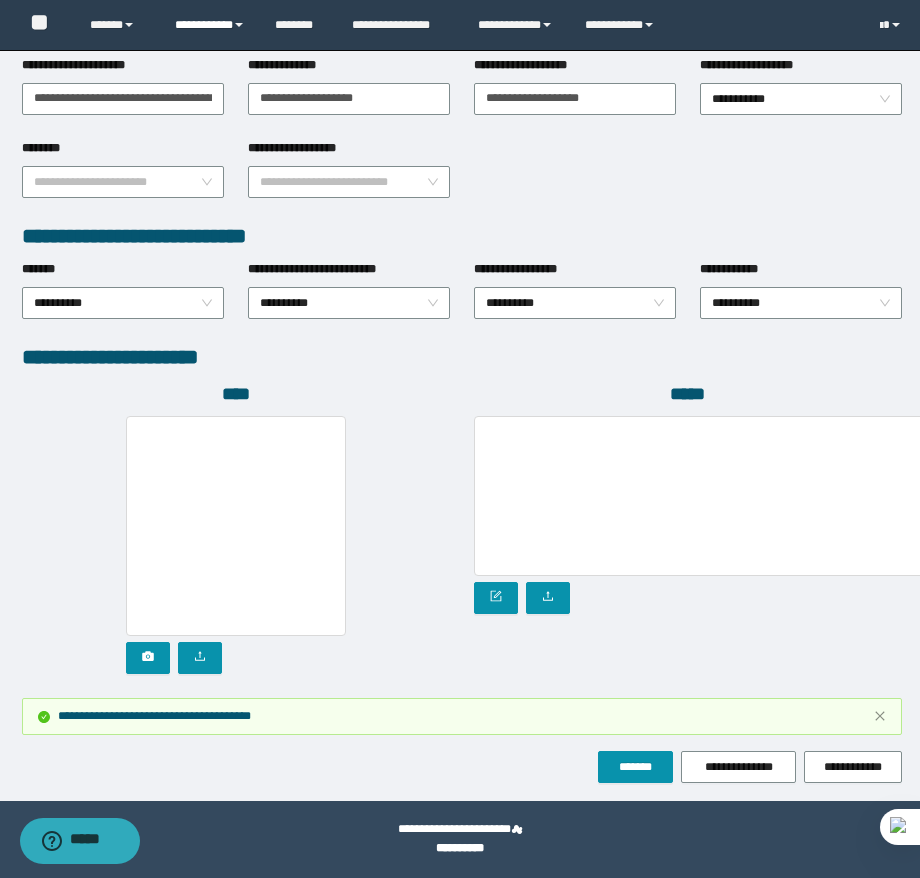 click on "**********" at bounding box center (210, 25) 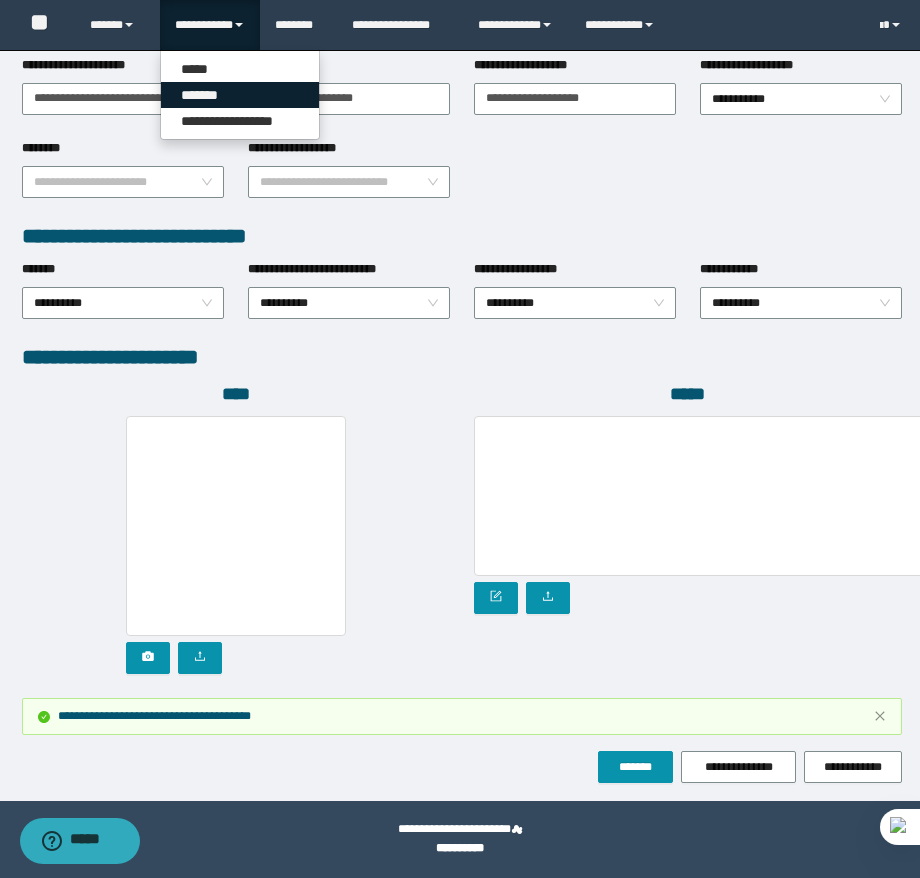 click on "*******" at bounding box center [240, 95] 